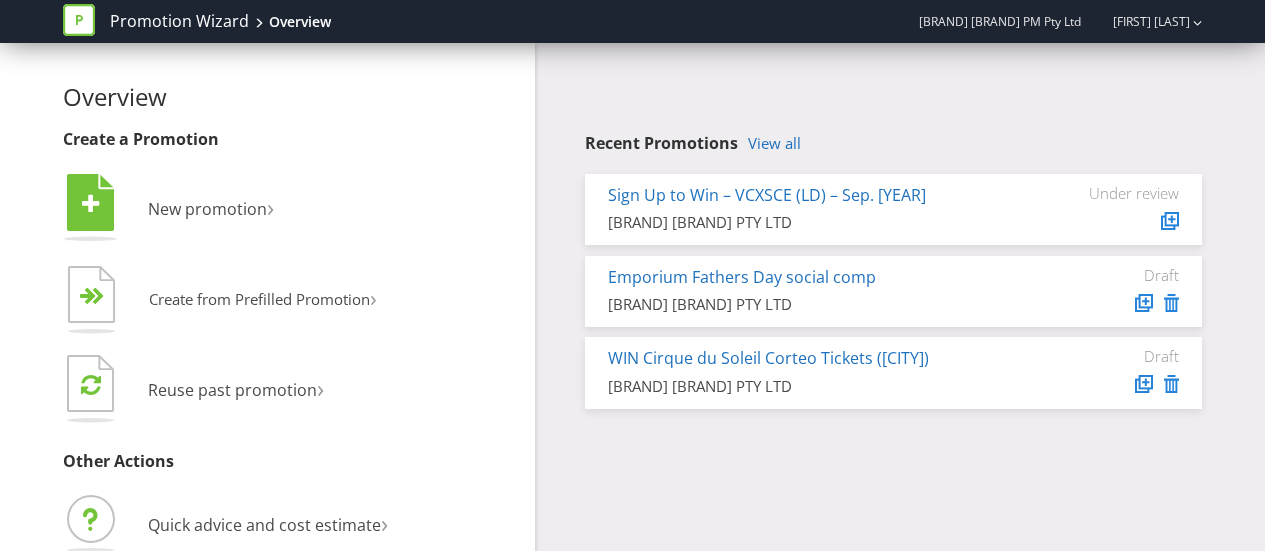scroll, scrollTop: 0, scrollLeft: 0, axis: both 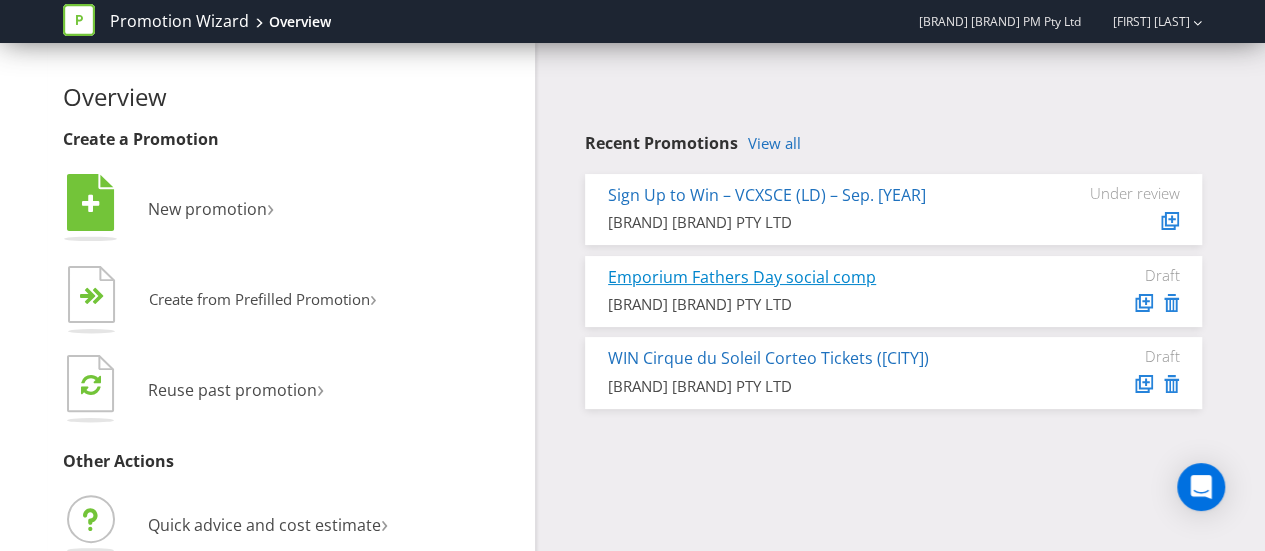 click on "Emporium Fathers Day social comp" at bounding box center [742, 277] 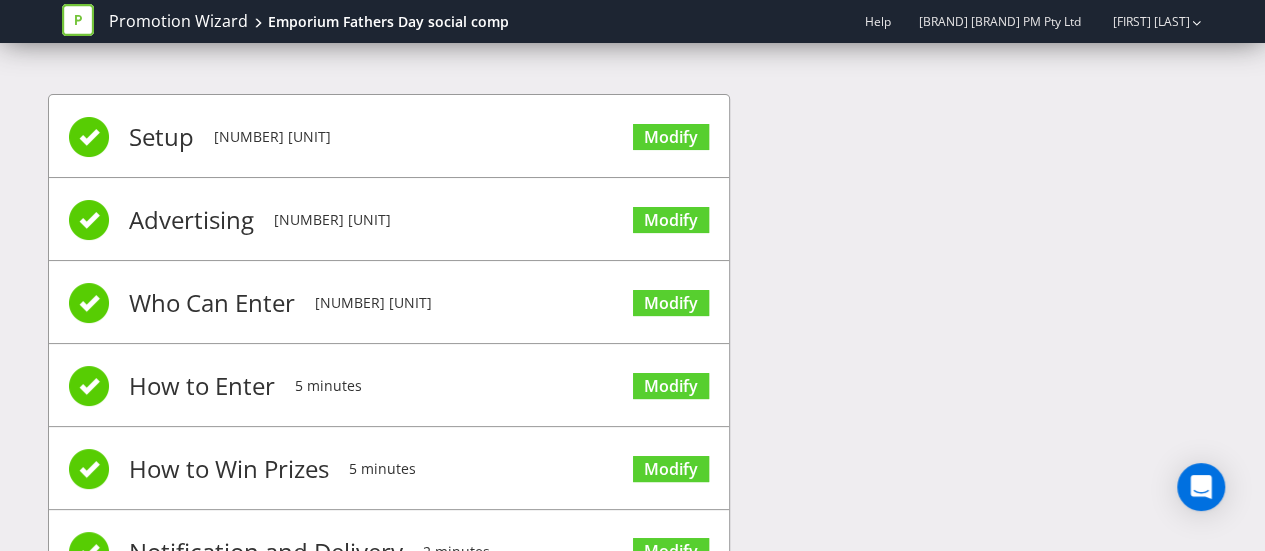 scroll, scrollTop: 250, scrollLeft: 0, axis: vertical 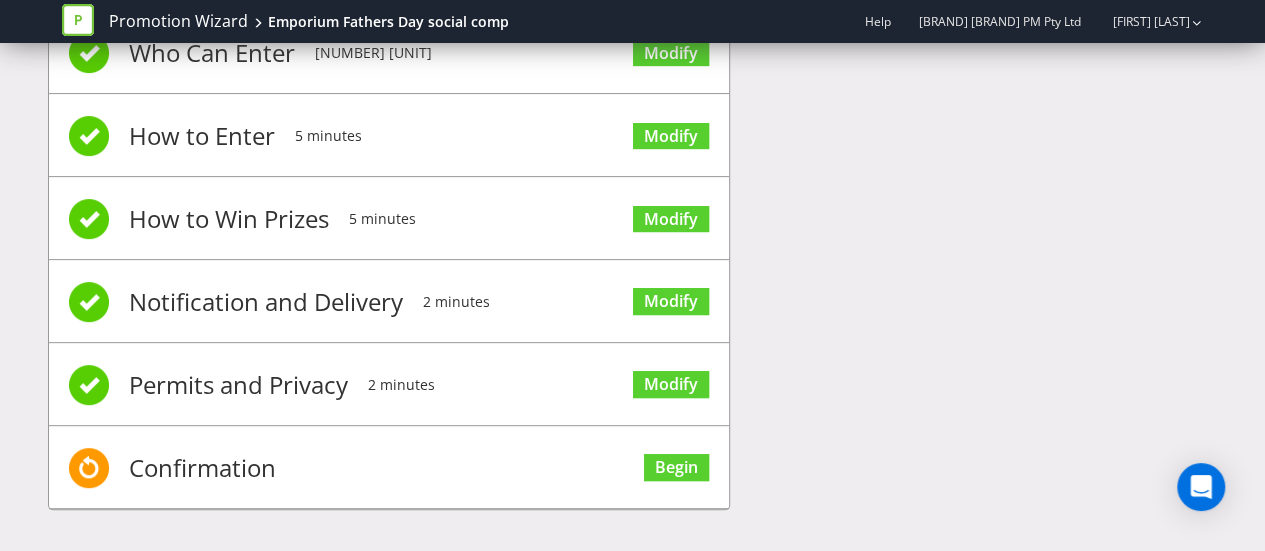 click on "Confirmation" at bounding box center (202, 468) 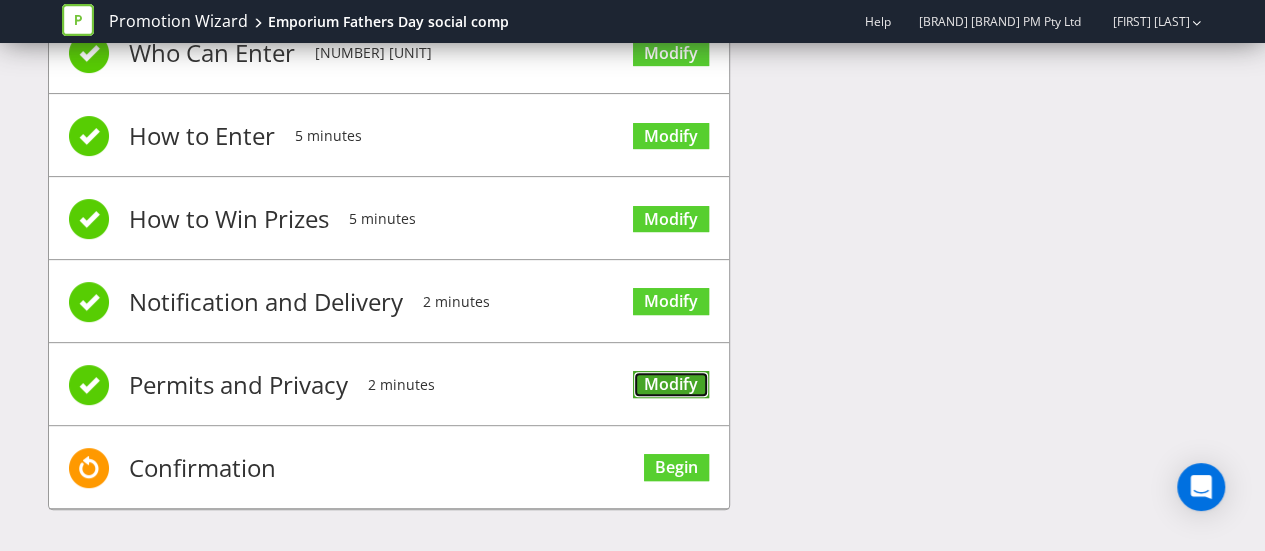 click on "Modify" at bounding box center [671, 384] 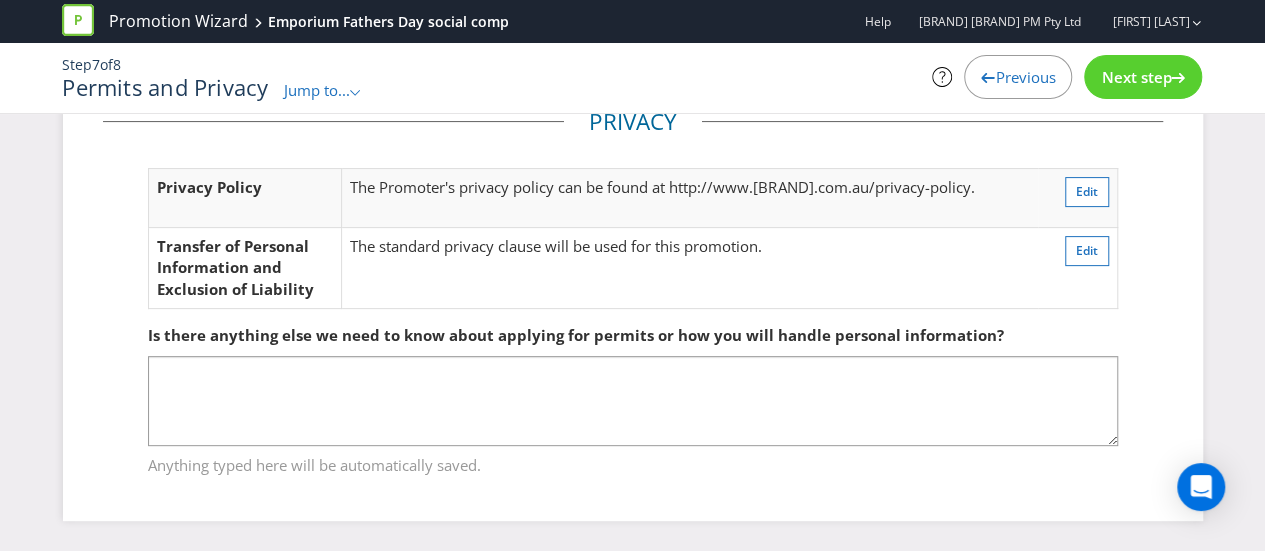 scroll, scrollTop: 198, scrollLeft: 0, axis: vertical 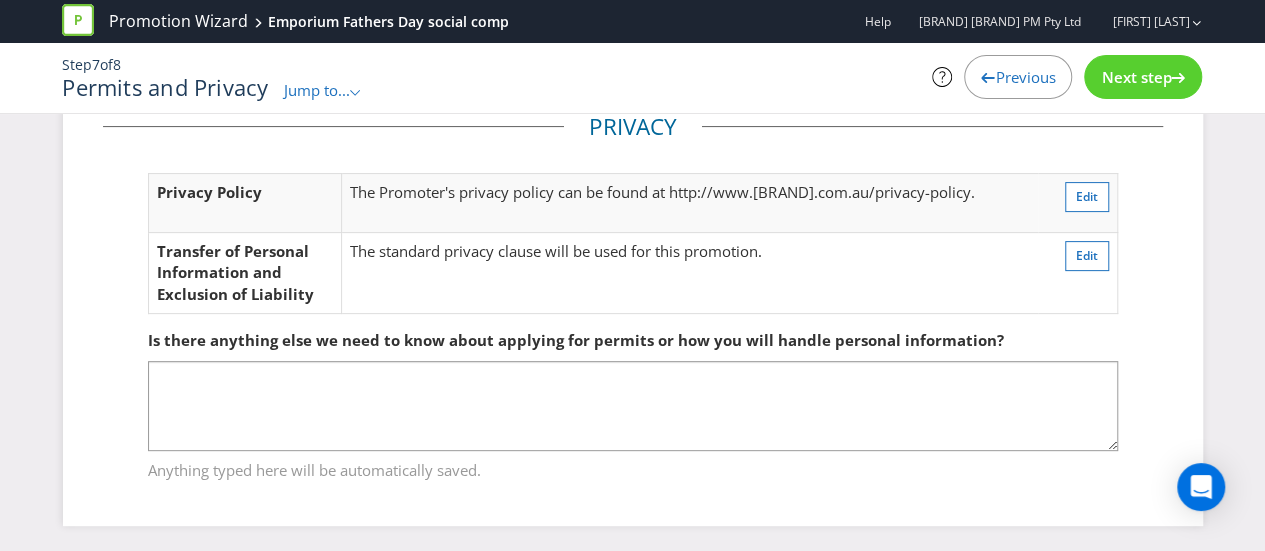 click at bounding box center (1178, 74) 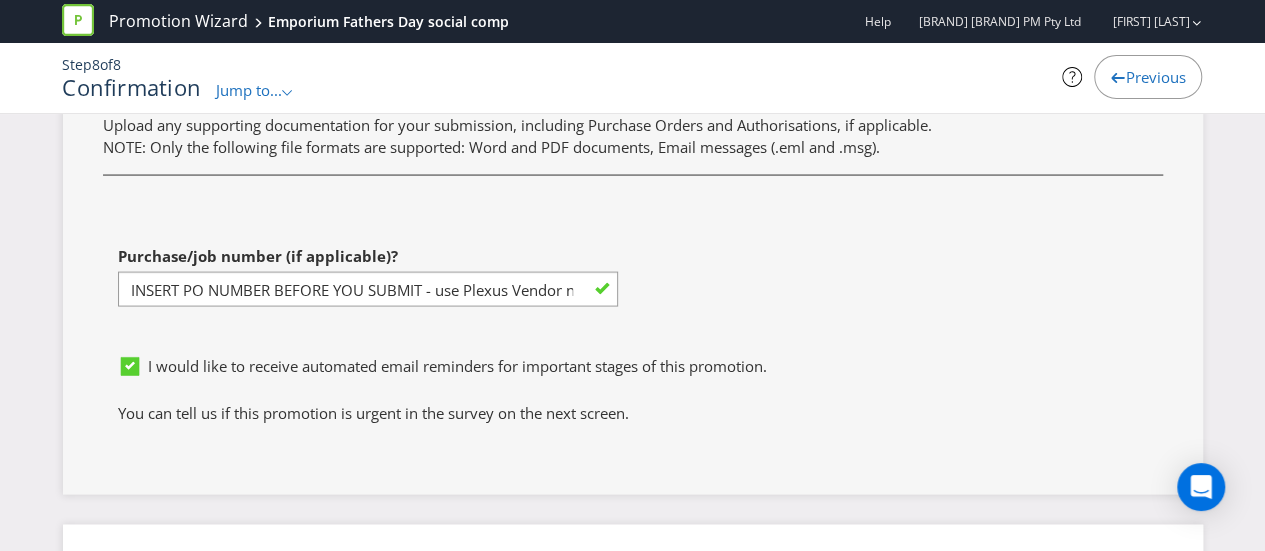 scroll, scrollTop: 5737, scrollLeft: 0, axis: vertical 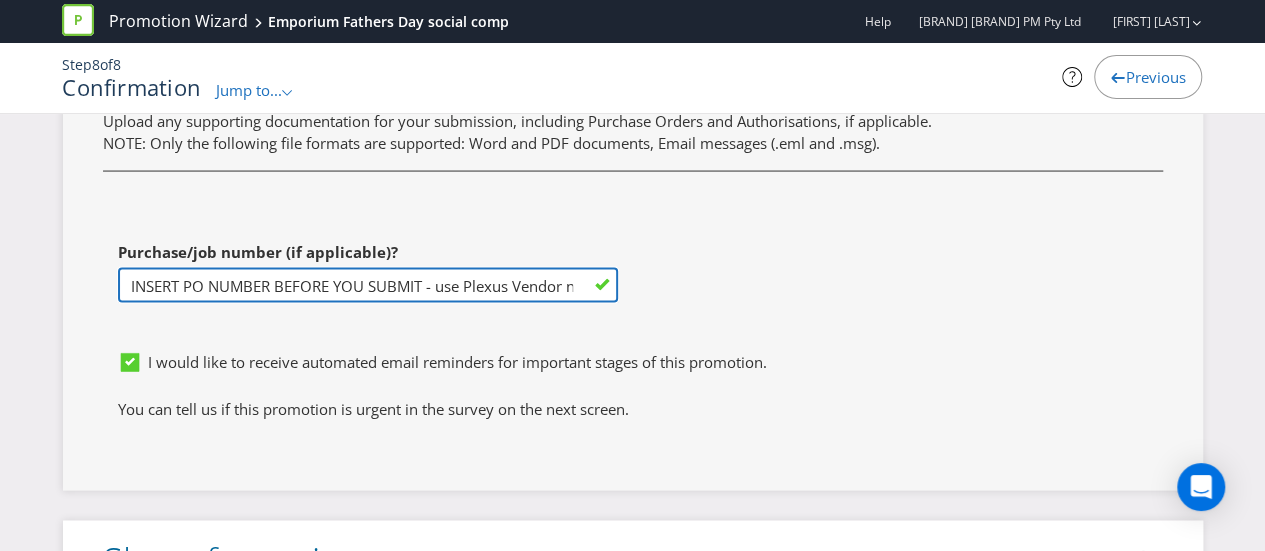 click on "INSERT PO NUMBER BEFORE YOU SUBMIT - use Plexus Vendor no. [NUMBER] internally to obtain PO & add here" at bounding box center [368, 285] 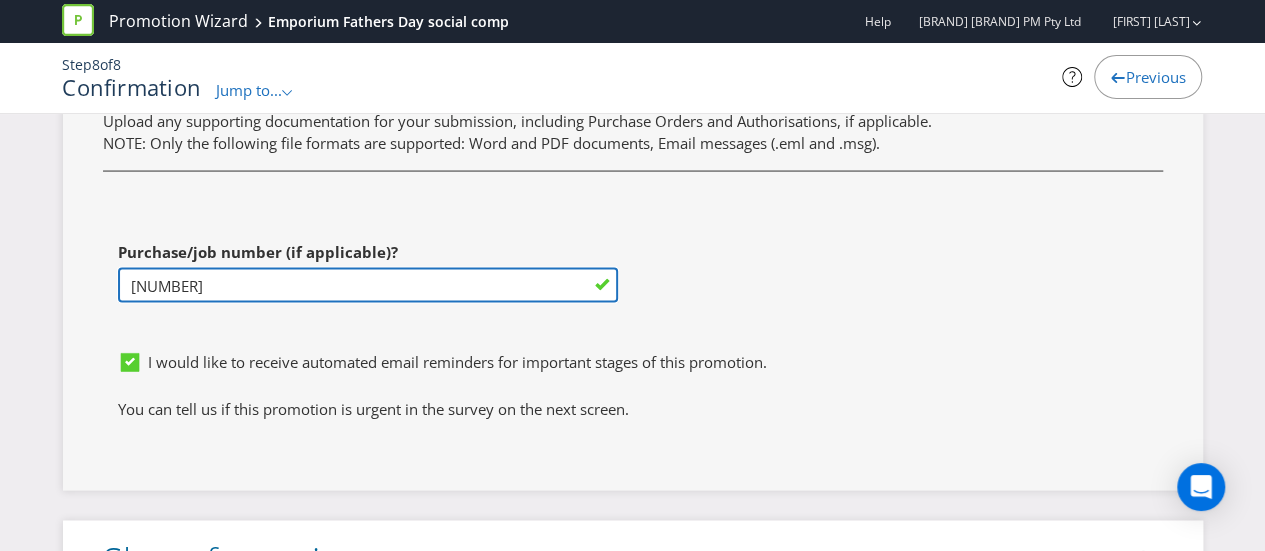 type on "[NUMBER]" 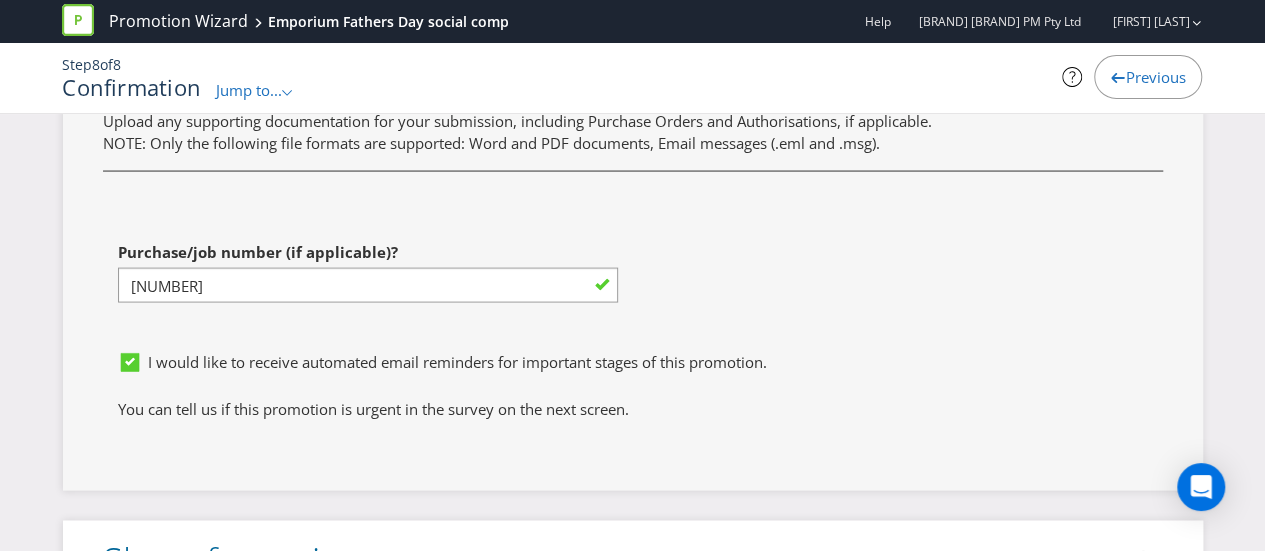 click on "First name of contact   [FIRST] Last name of contact   [LAST] Phone   [PHONE] Email   [EMAIL] Supporting Documentation Upload files Upload any supporting documentation for your submission, including Purchase Orders and Authorisations, if applicable. NOTE: Only the following file formats are supported: Word and PDF documents, Email messages (.eml and .msg). Purchase/job number (if applicable)?   [NUMBER]" at bounding box center (633, 63) 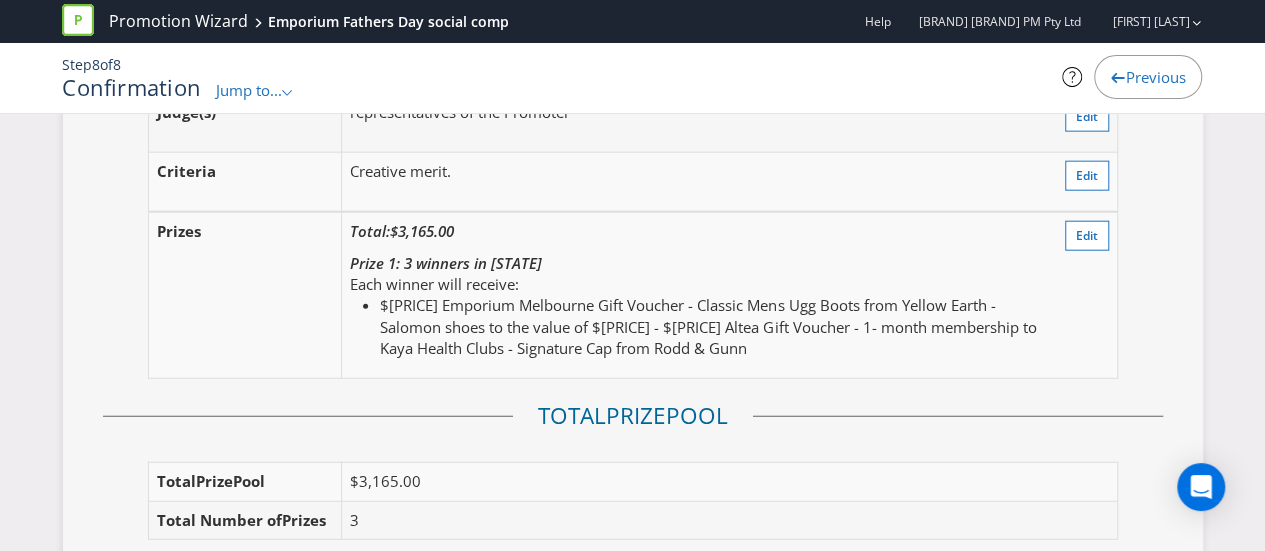 scroll, scrollTop: 2349, scrollLeft: 0, axis: vertical 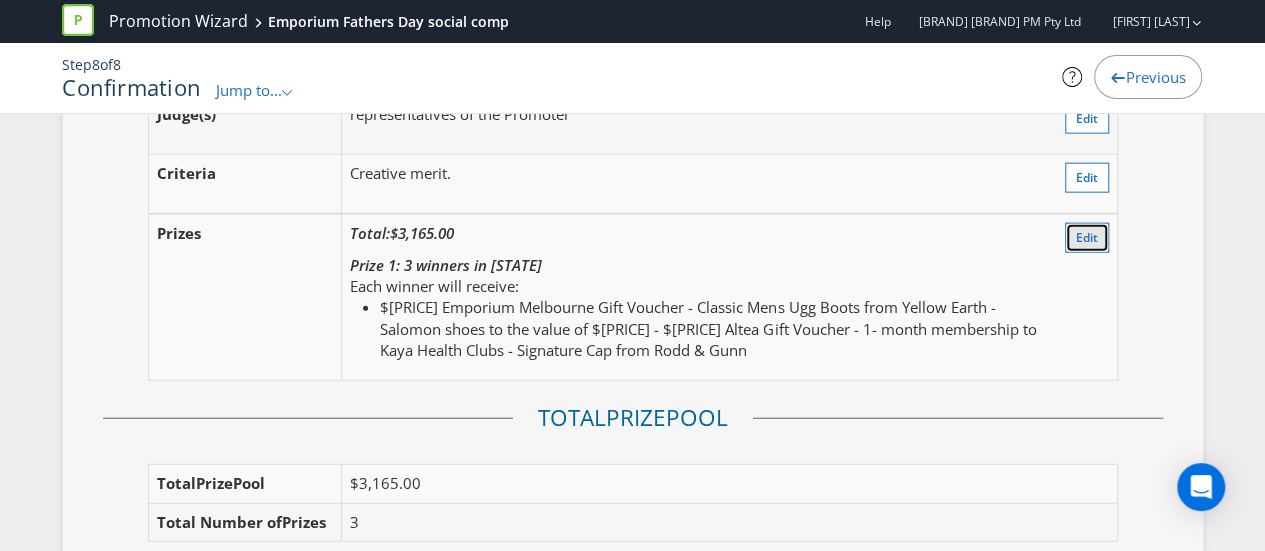 click on "Edit" at bounding box center (1087, 238) 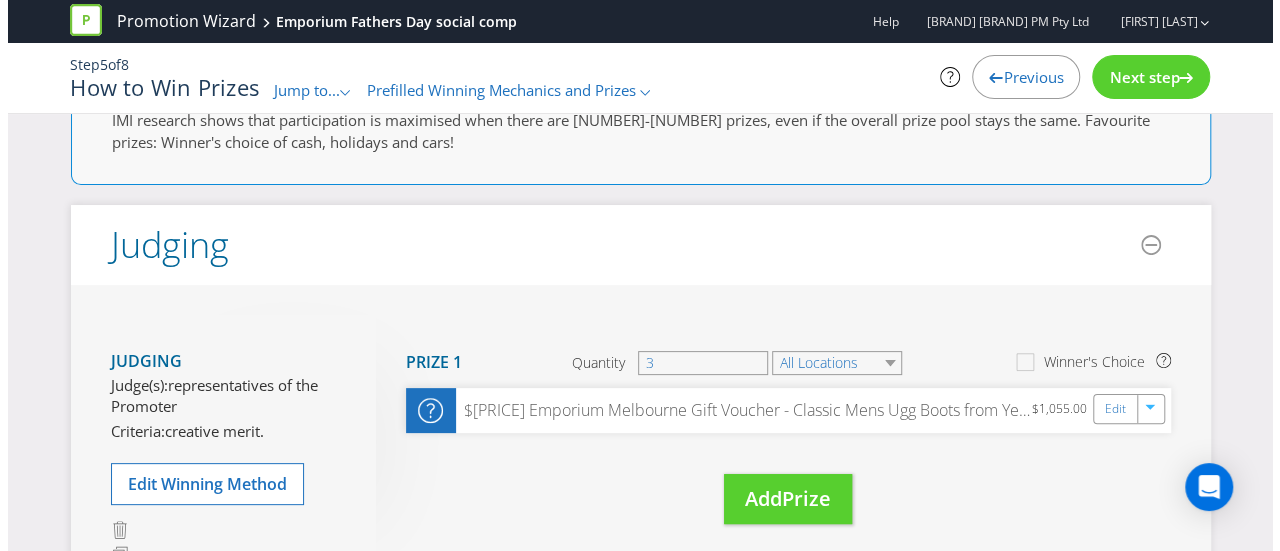 scroll, scrollTop: 77, scrollLeft: 0, axis: vertical 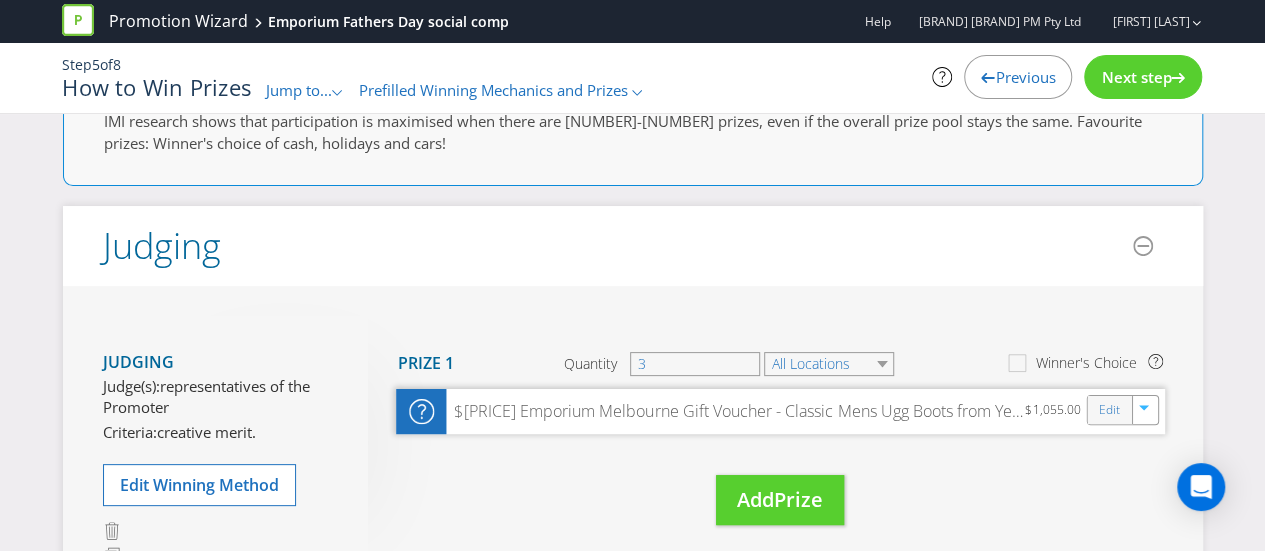 click on "Edit" at bounding box center (1109, 410) 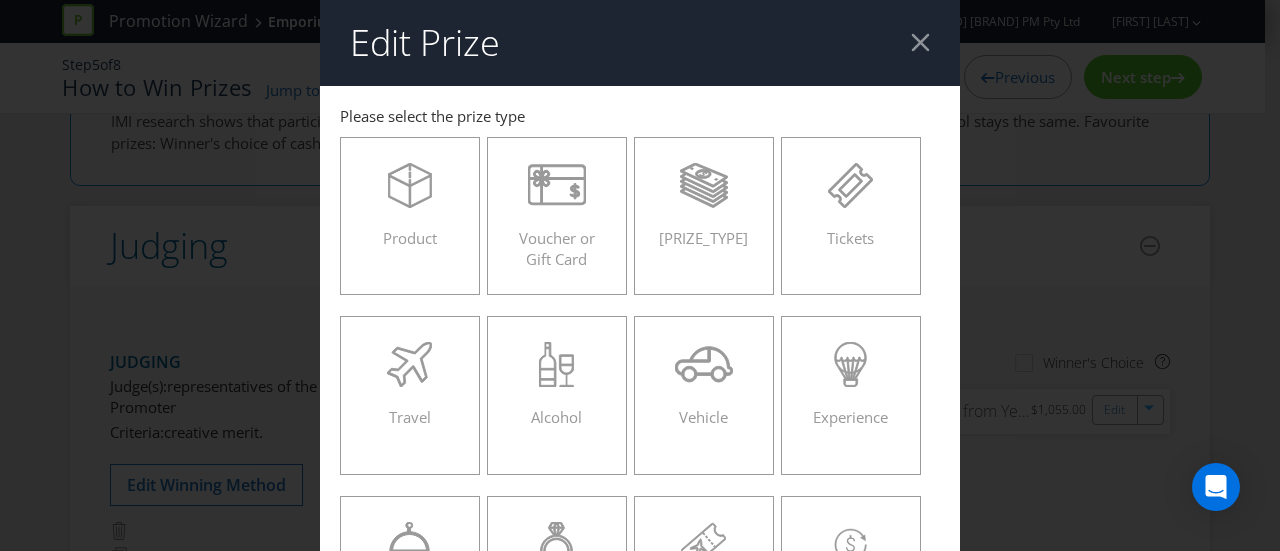 click at bounding box center [920, 42] 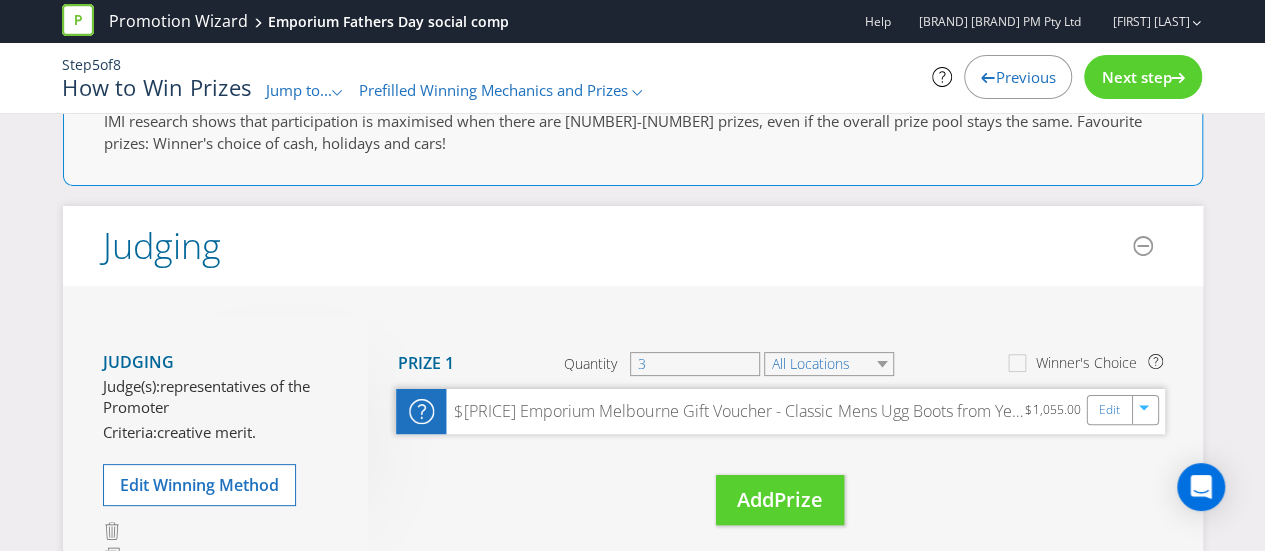 click on "$[PRICE] Emporium Melbourne Gift Voucher
-	Classic Mens Ugg Boots from Yellow Earth
-	Salomon shoes to the value of $[PRICE]
-	$[PRICE] Altea Gift Voucher
-	1- month membership to Kaya Health Clubs
-	Signature Cap from Rodd & Gunn" at bounding box center (735, 411) 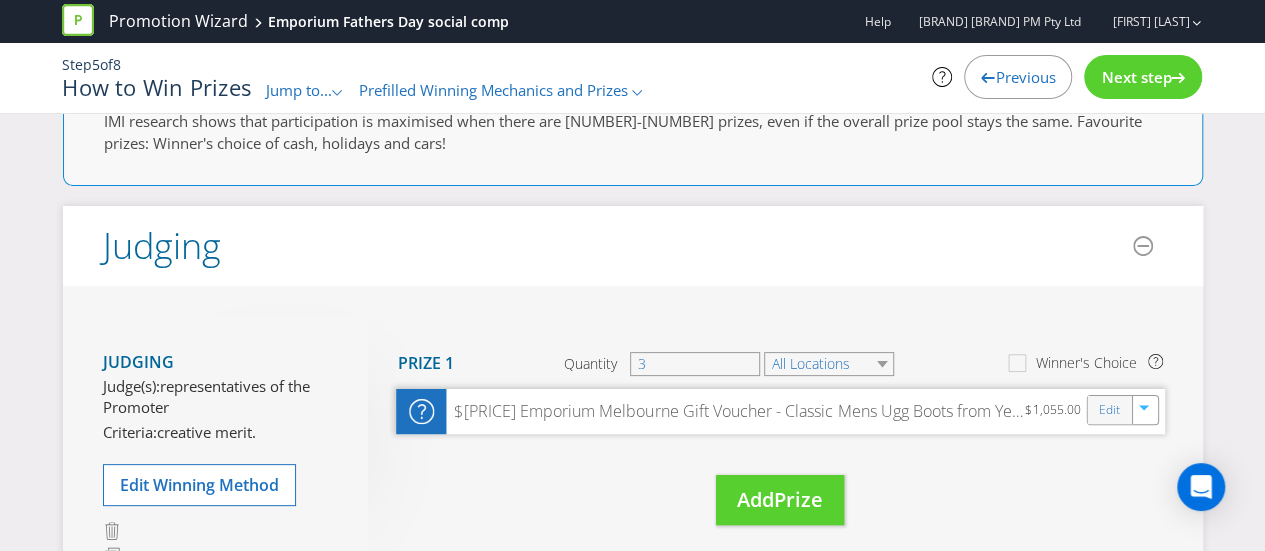 click on "Edit" at bounding box center (1109, 410) 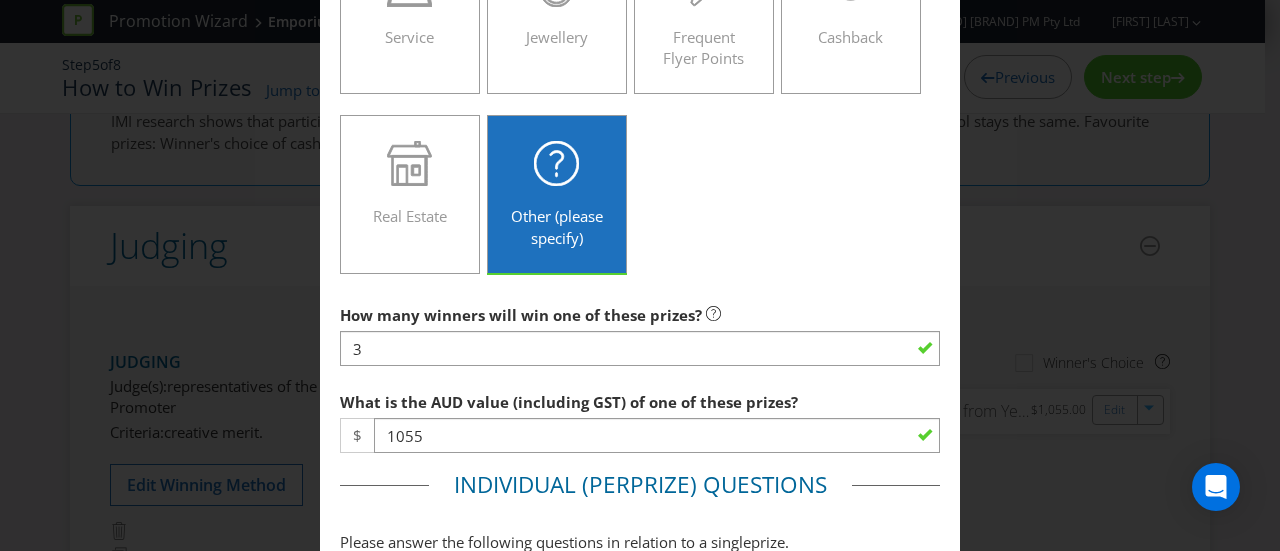 scroll, scrollTop: 921, scrollLeft: 0, axis: vertical 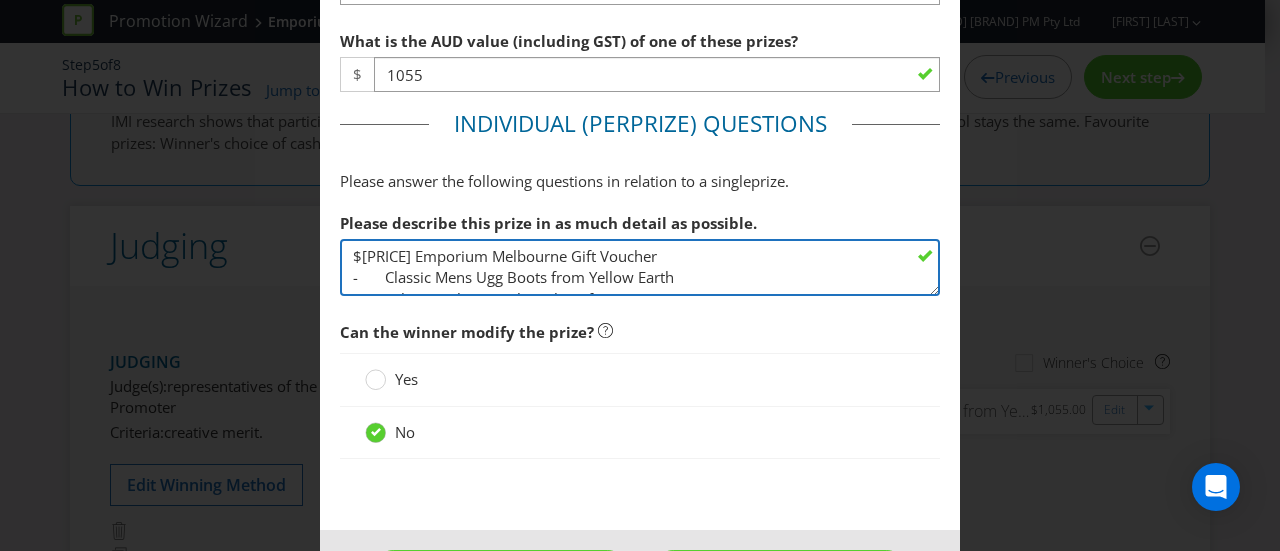 click on "$[PRICE] Emporium Melbourne Gift Voucher
-	Classic Mens Ugg Boots from Yellow Earth
-	Salomon shoes to the value of $[PRICE]
-	$[PRICE] Altea Gift Voucher
-	1- month membership to Kaya Health Clubs
-	Signature Cap from Rodd & Gunn" at bounding box center (640, 267) 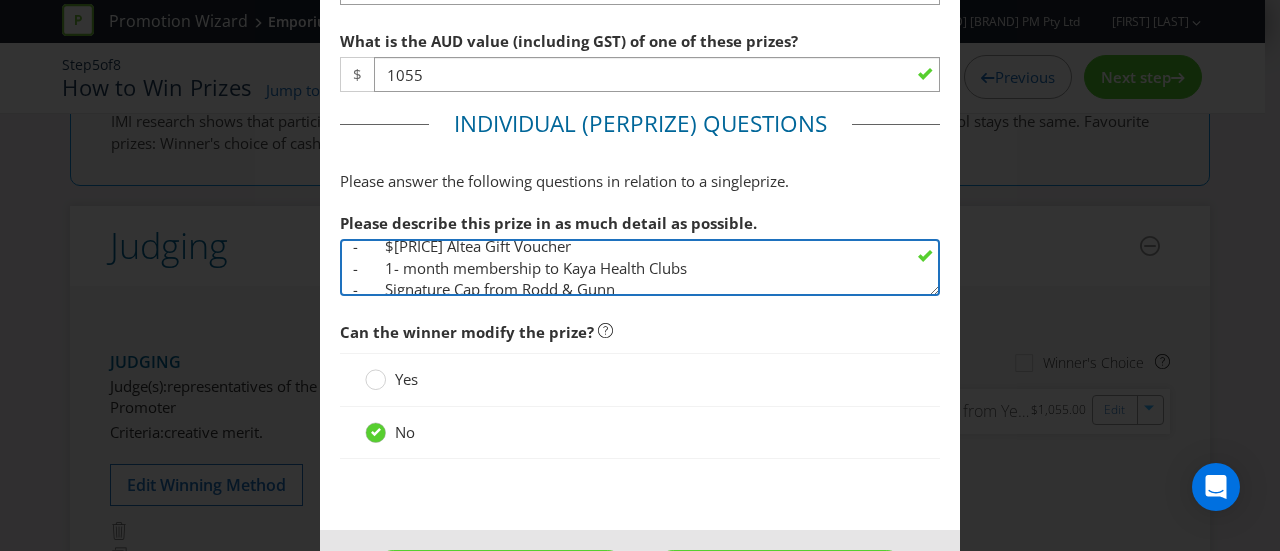 scroll, scrollTop: 86, scrollLeft: 0, axis: vertical 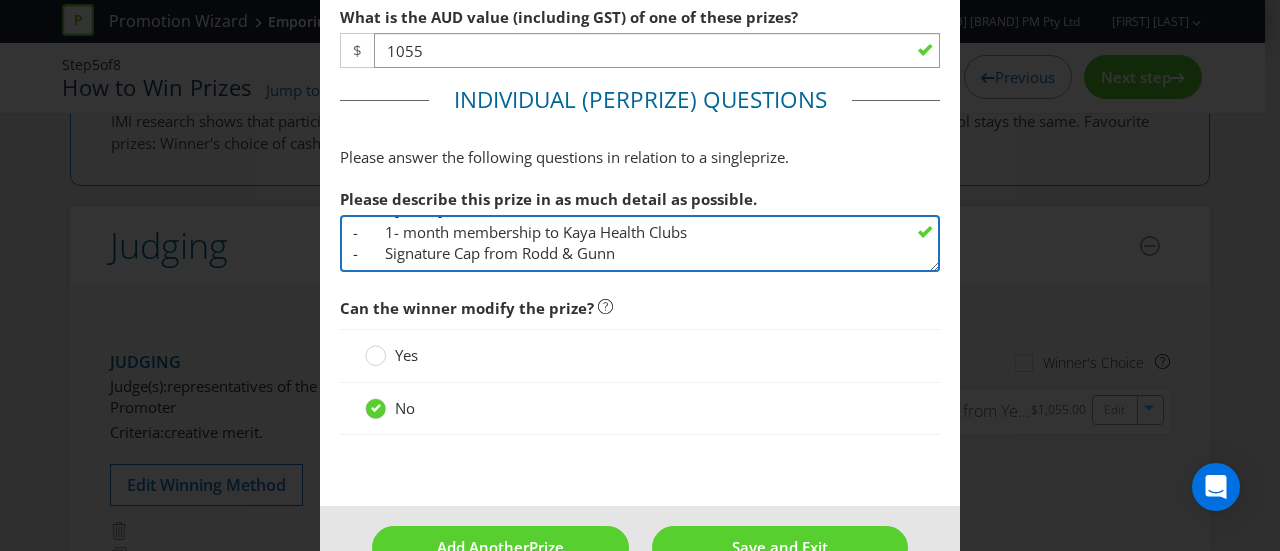click on "$[PRICE] Emporium Melbourne Gift Voucher
-	Classic Mens Ugg Boots from Yellow Earth
-	Salomon shoes to the value of $[PRICE]
-	$[PRICE] Altea Gift Voucher
-	1- month membership to Kaya Health Clubs
-	Signature Cap from Rodd & Gunn" at bounding box center [640, 243] 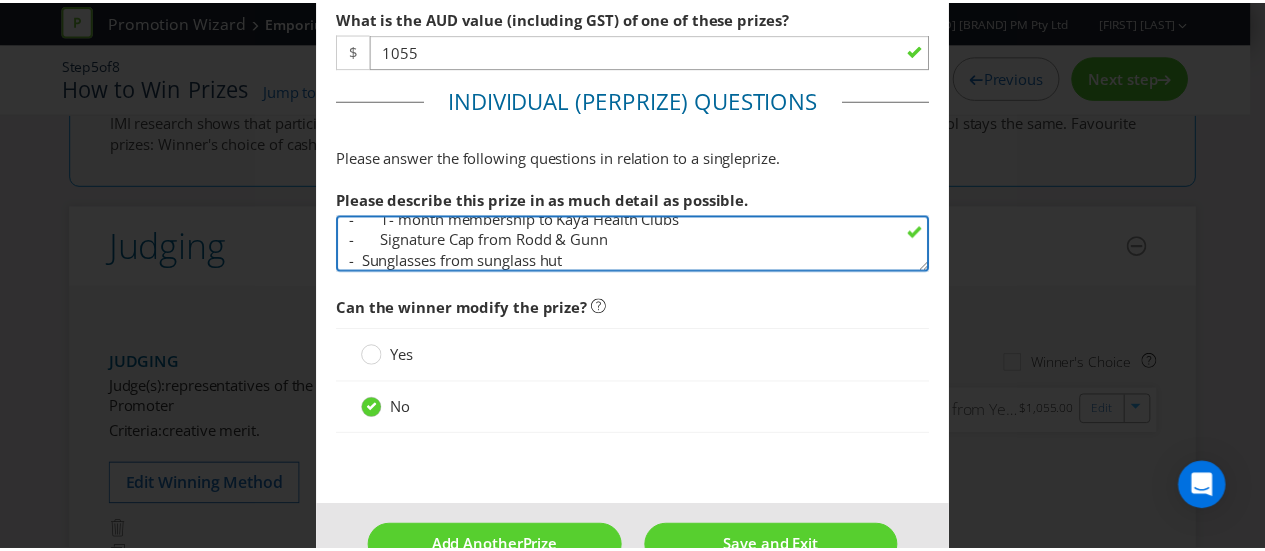 scroll, scrollTop: 993, scrollLeft: 0, axis: vertical 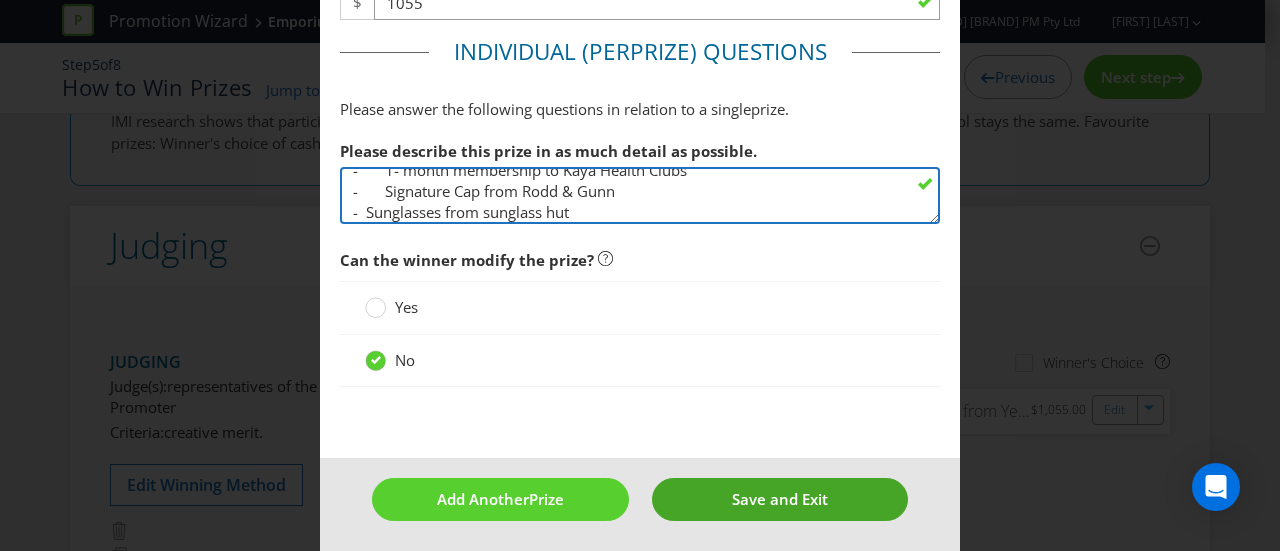 type on "$[PRICE] Emporium Melbourne Gift Voucher
-	Classic Mens Ugg Boots from Yellow Earth
-	Salomon shoes to the value of $[PRICE]
-	$[PRICE] Altea Gift Voucher
-	1- month membership to Kaya Health Clubs
-	Signature Cap from Rodd & Gunn
-  Sunglasses from sunglass hut" 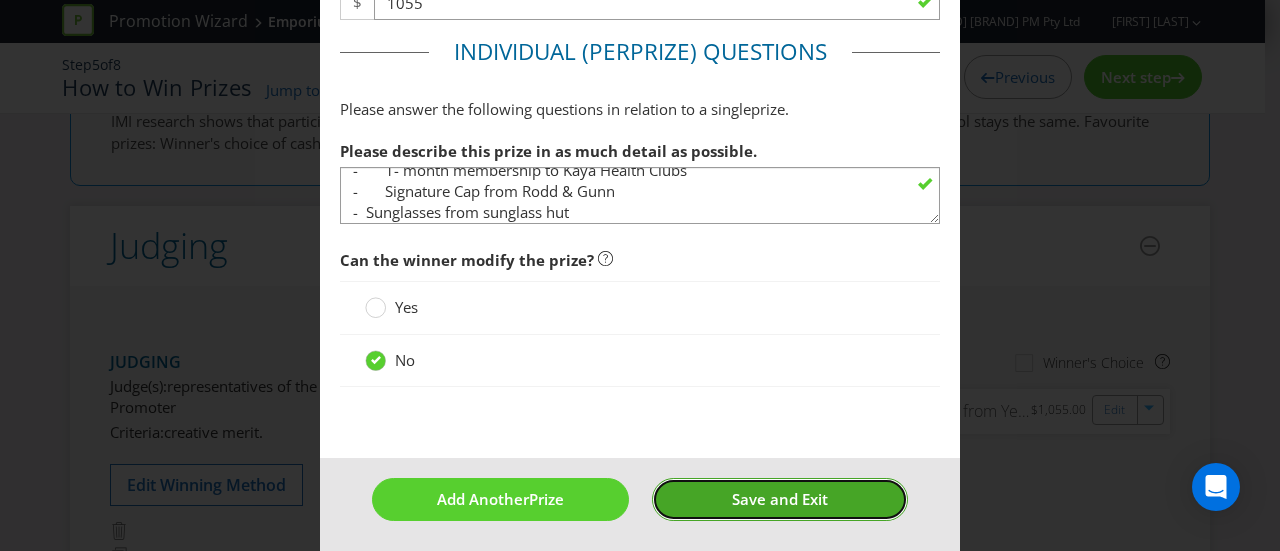 click on "Save and Exit" at bounding box center (780, 499) 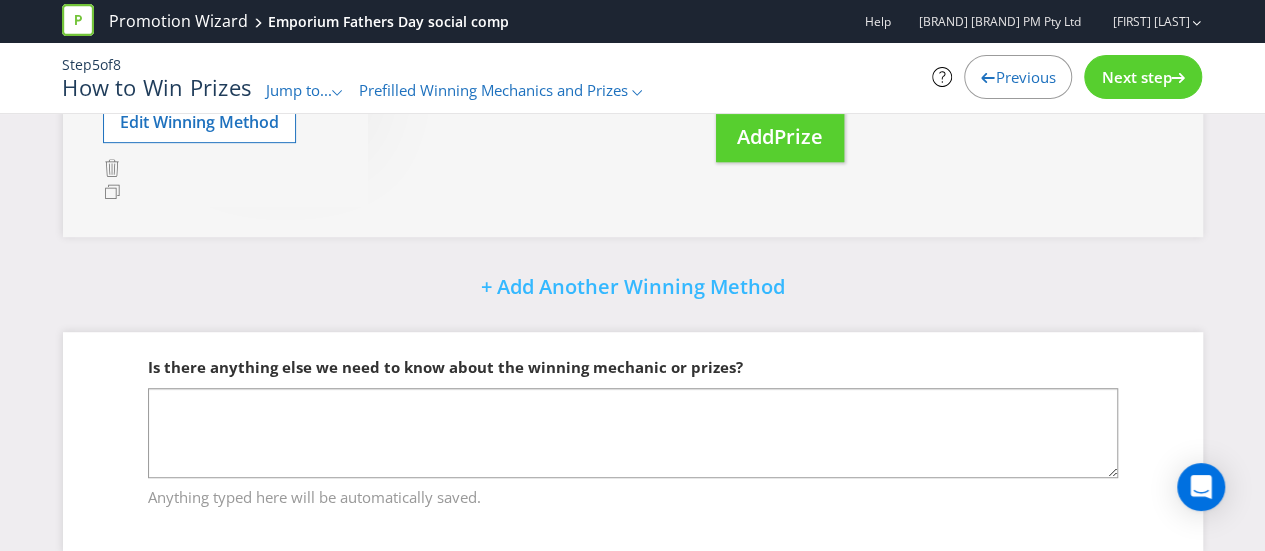 scroll, scrollTop: 468, scrollLeft: 0, axis: vertical 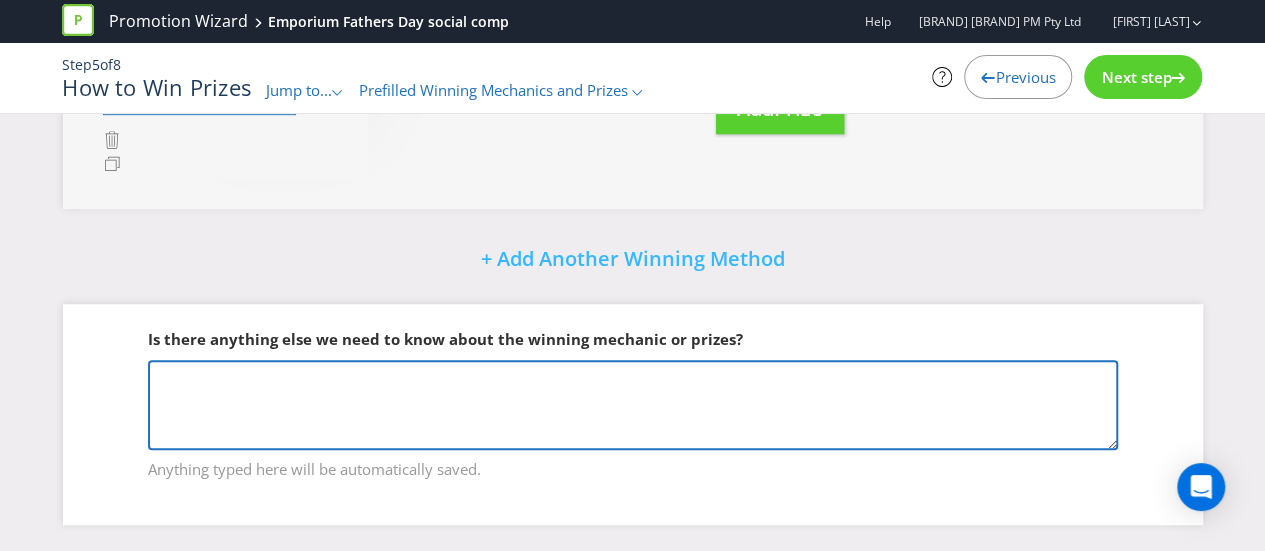 click at bounding box center [633, 405] 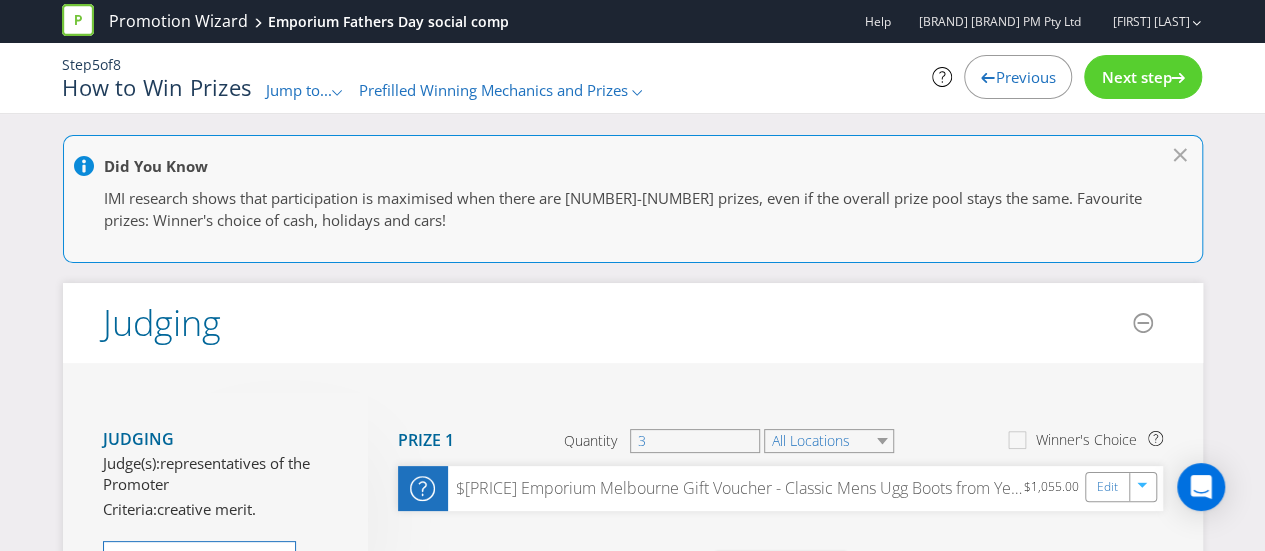 click on "Next step" at bounding box center [1136, 77] 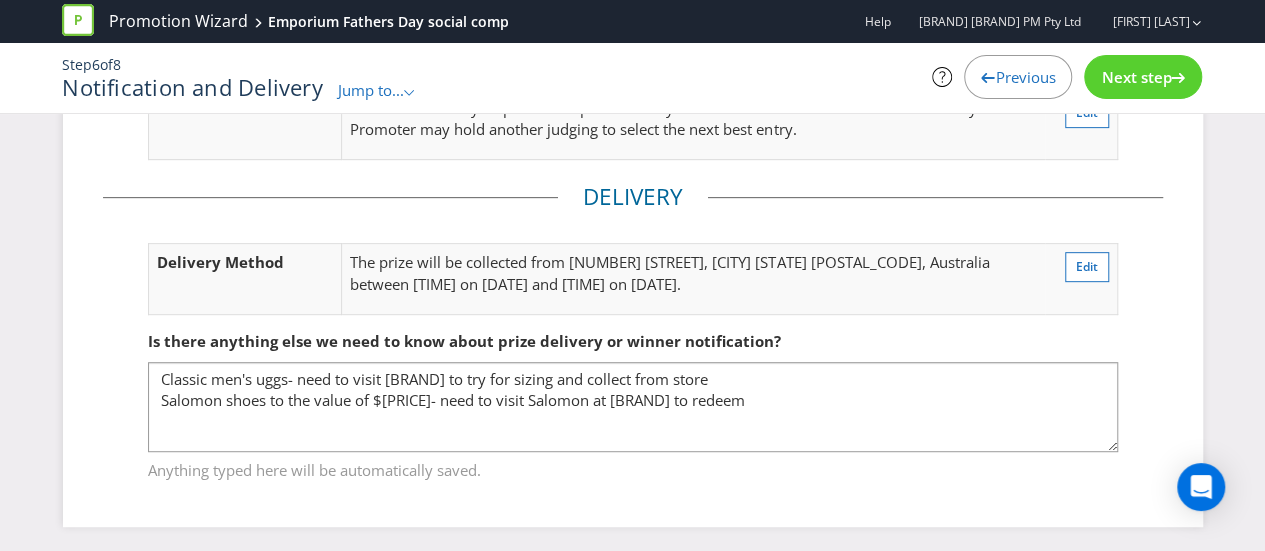 scroll, scrollTop: 370, scrollLeft: 0, axis: vertical 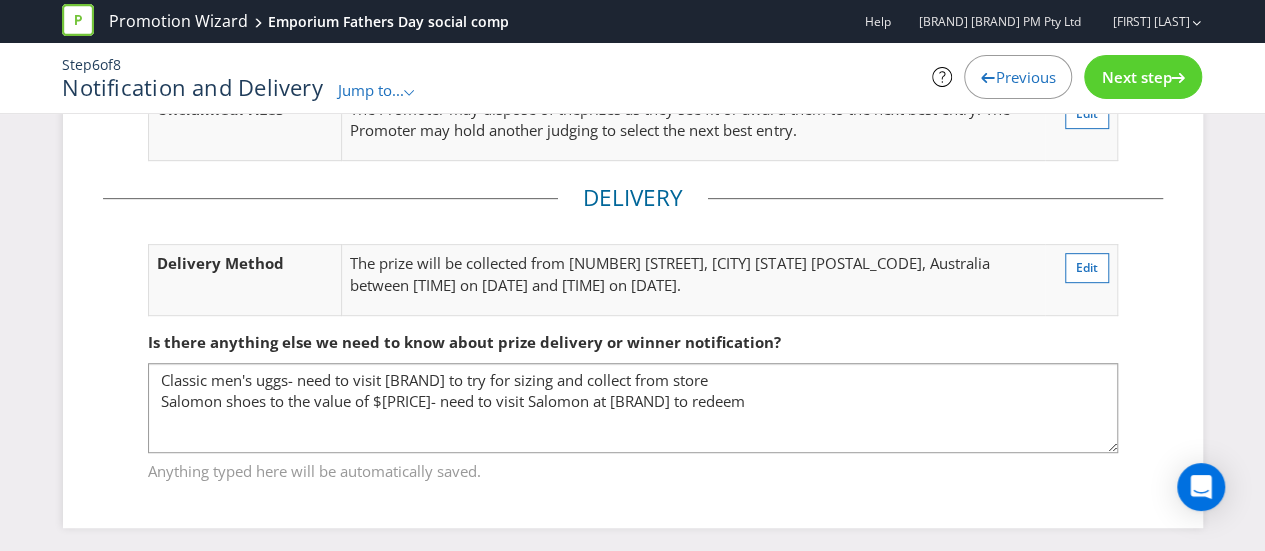 click on "Previous" at bounding box center (1018, 77) 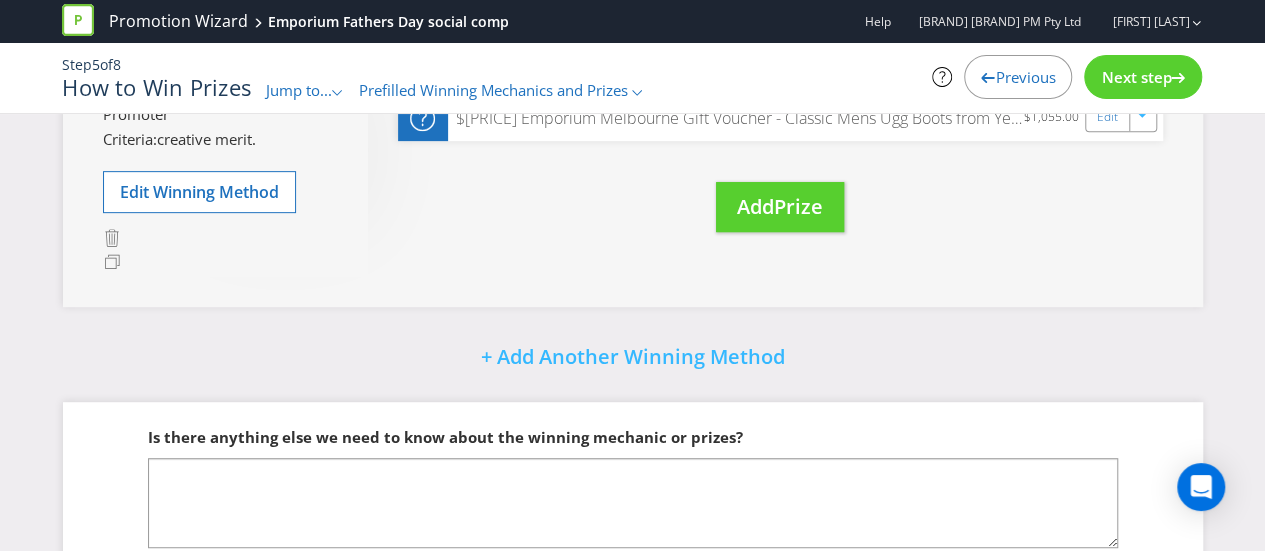 scroll, scrollTop: 0, scrollLeft: 0, axis: both 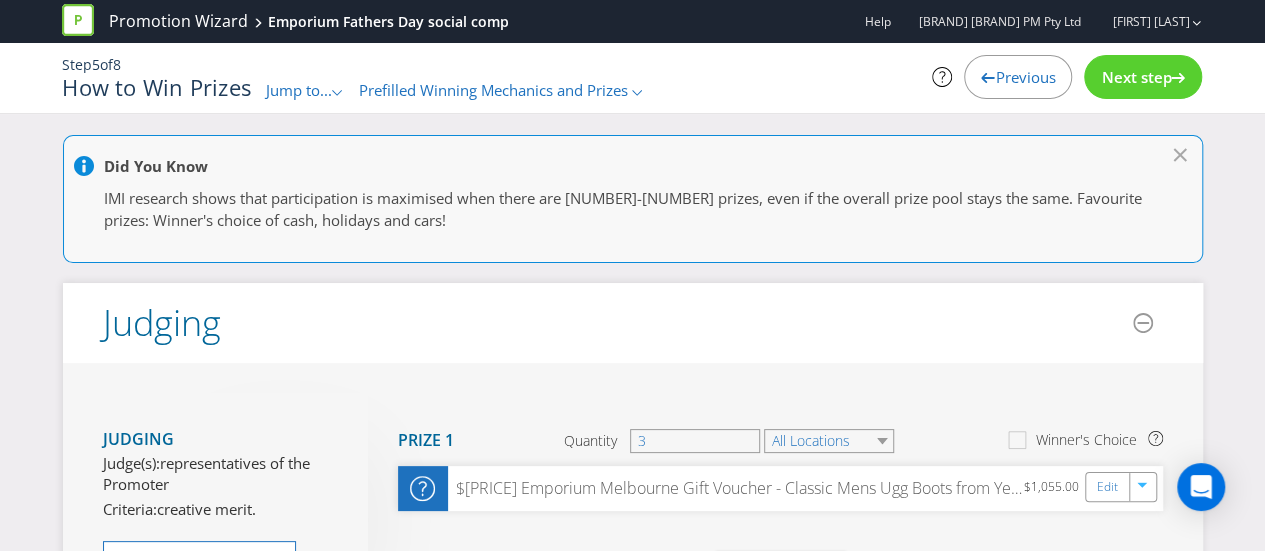 click on "Previous" at bounding box center [1025, 77] 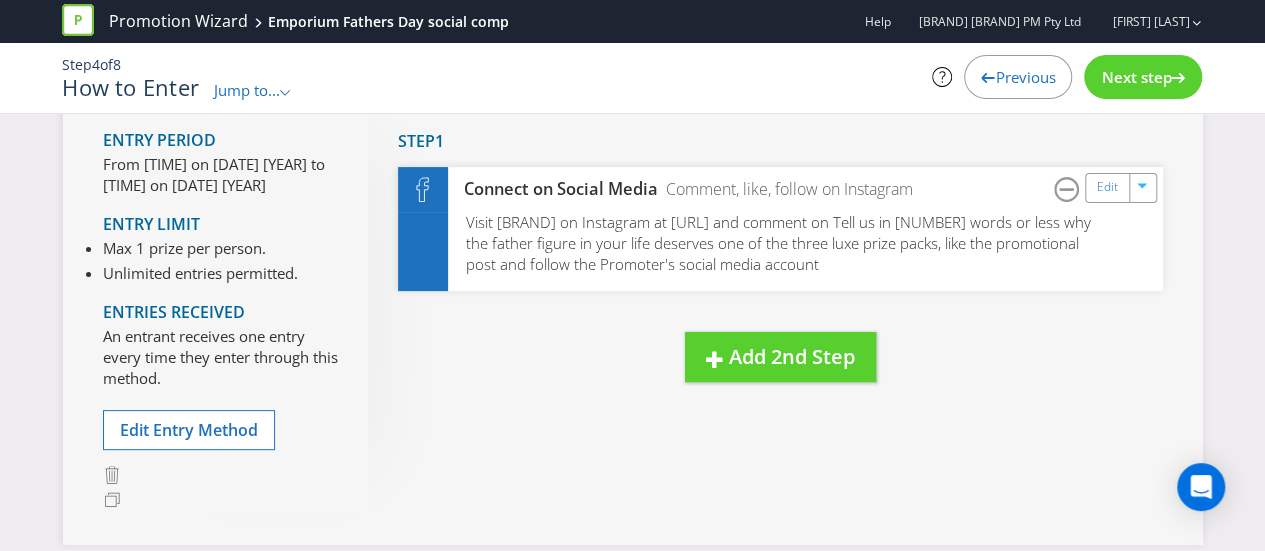 scroll, scrollTop: 0, scrollLeft: 0, axis: both 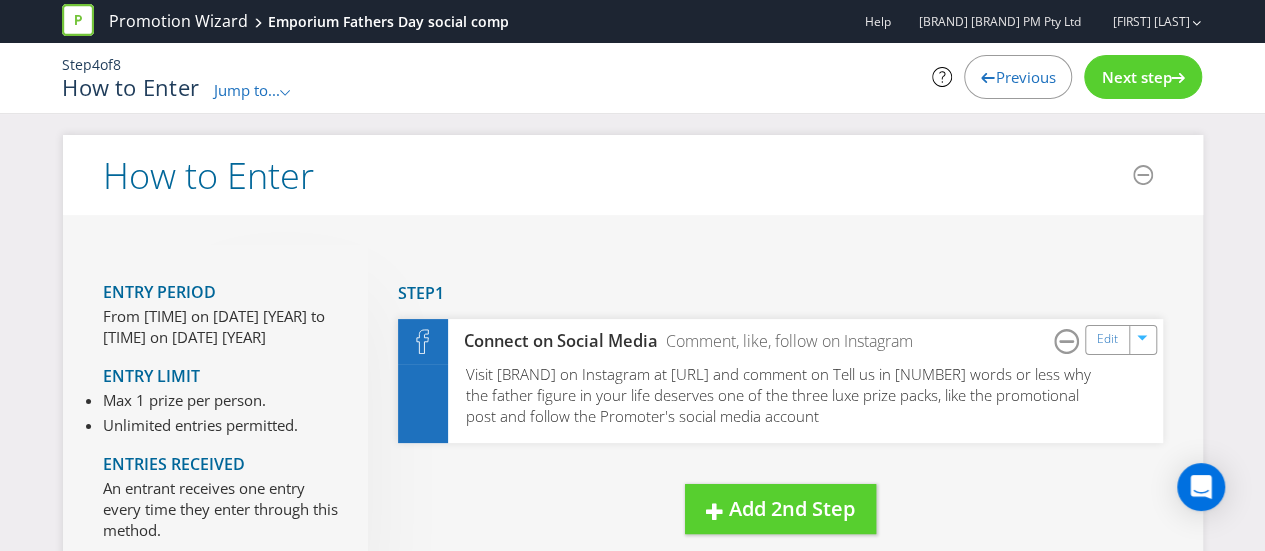 click on "Previous" at bounding box center (1025, 77) 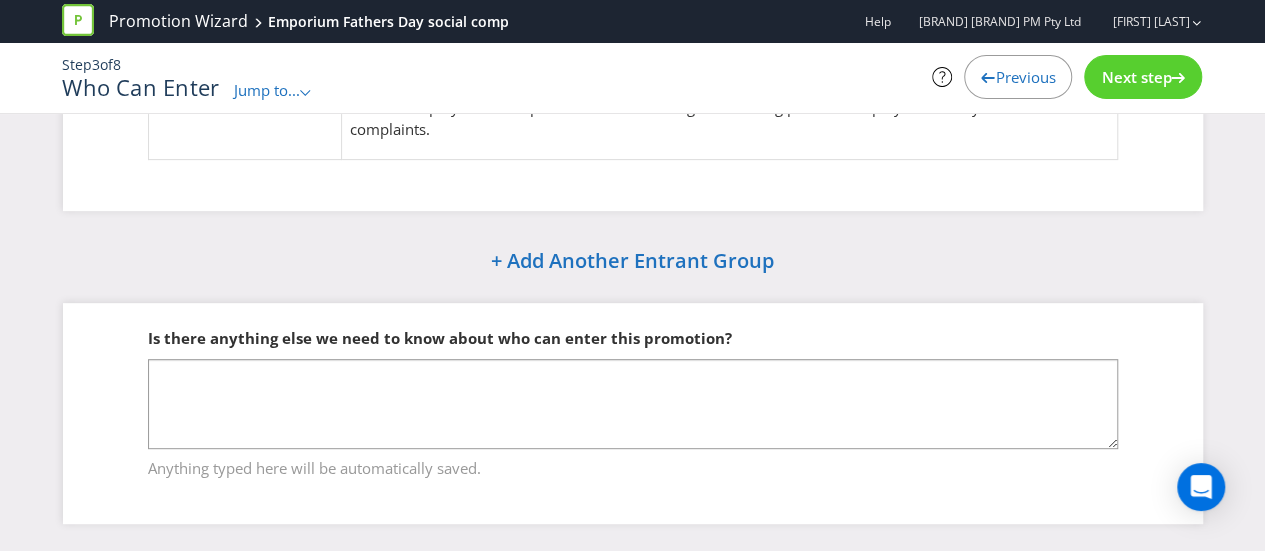 scroll, scrollTop: 0, scrollLeft: 0, axis: both 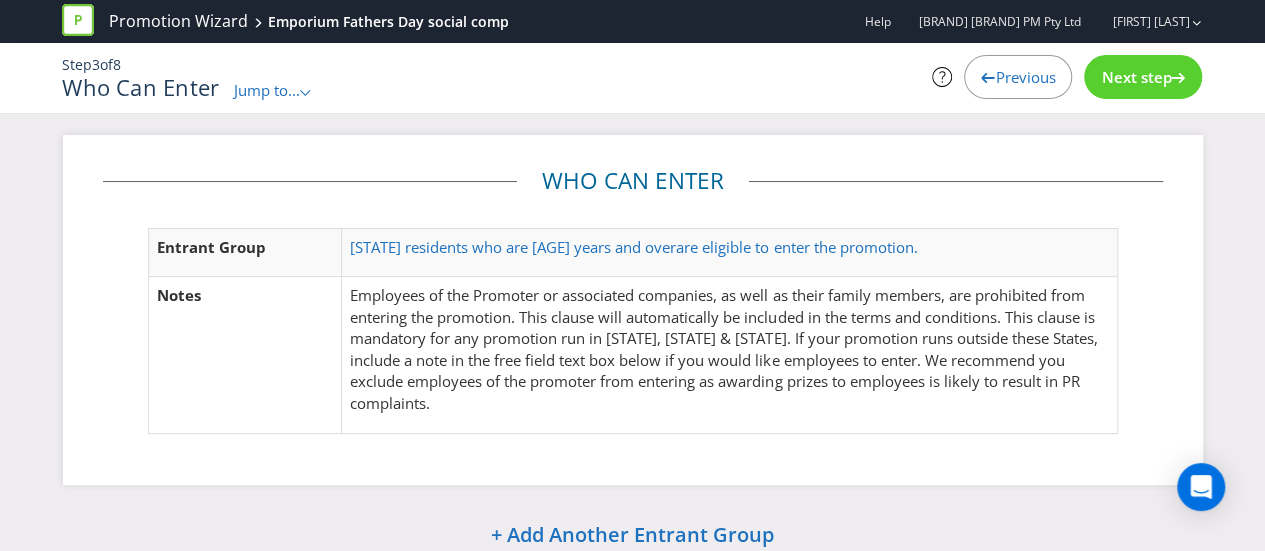 click on "Previous" at bounding box center [1025, 77] 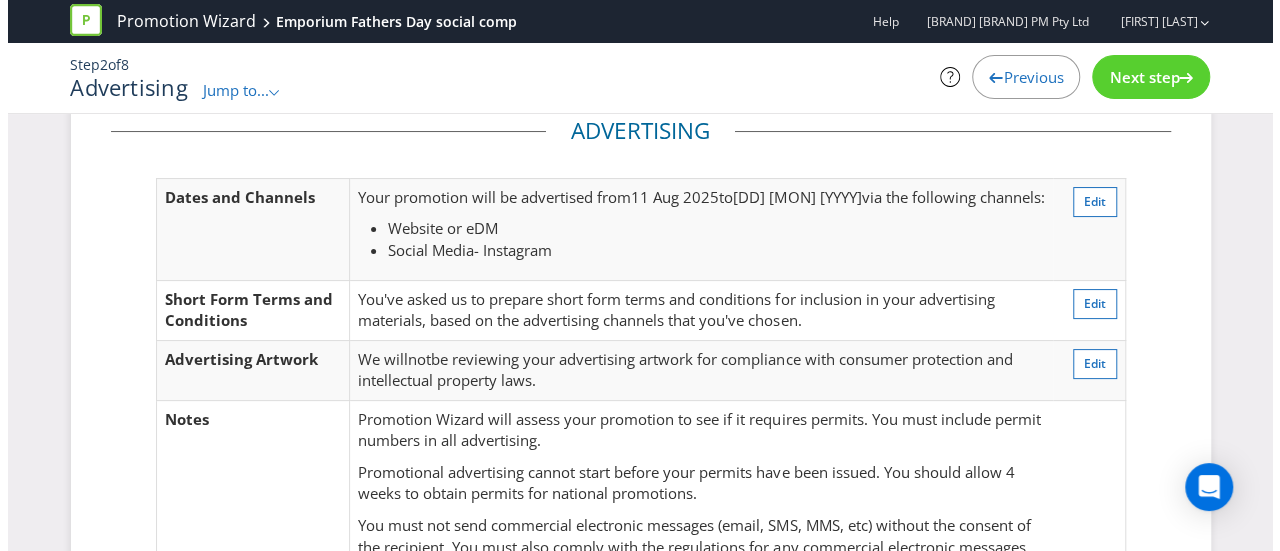 scroll, scrollTop: 30, scrollLeft: 0, axis: vertical 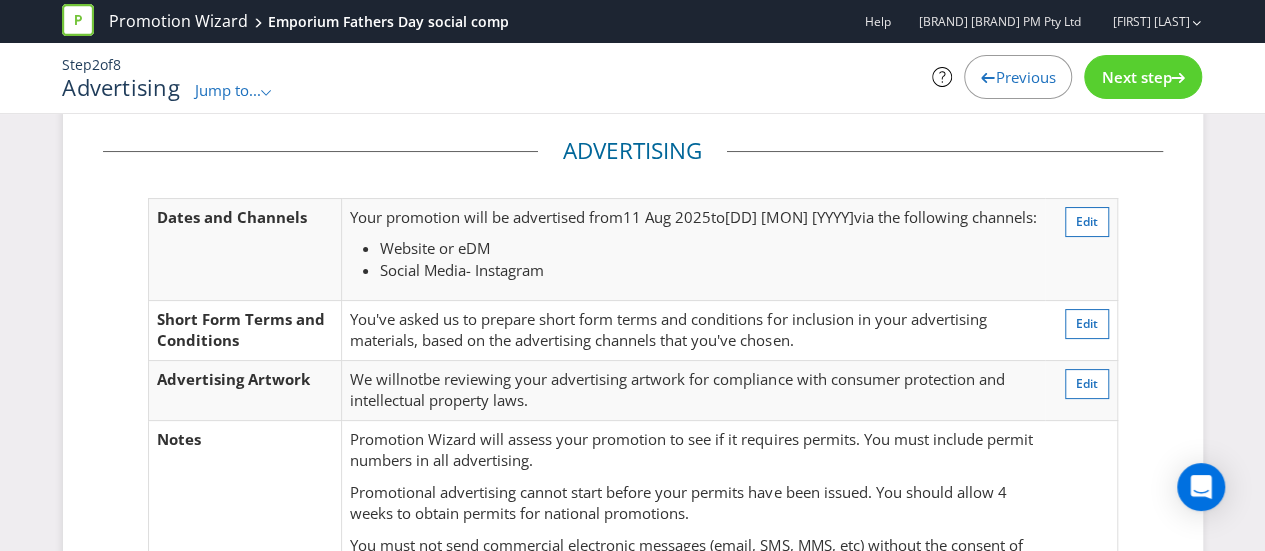 click on "Next step" at bounding box center [1143, 77] 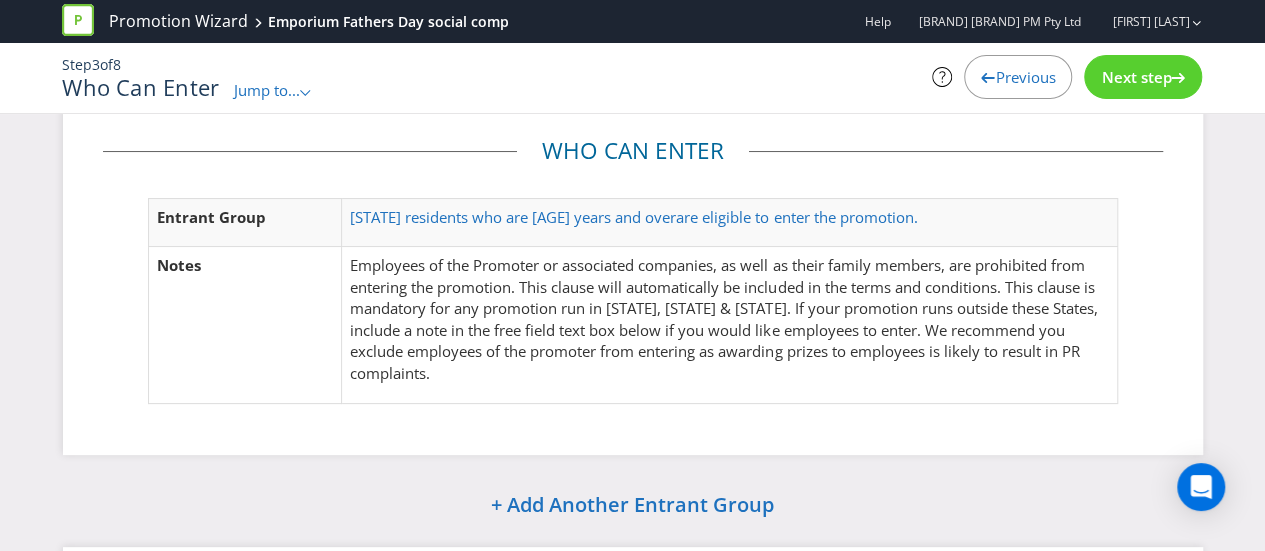 click on "Next step" at bounding box center [1143, 77] 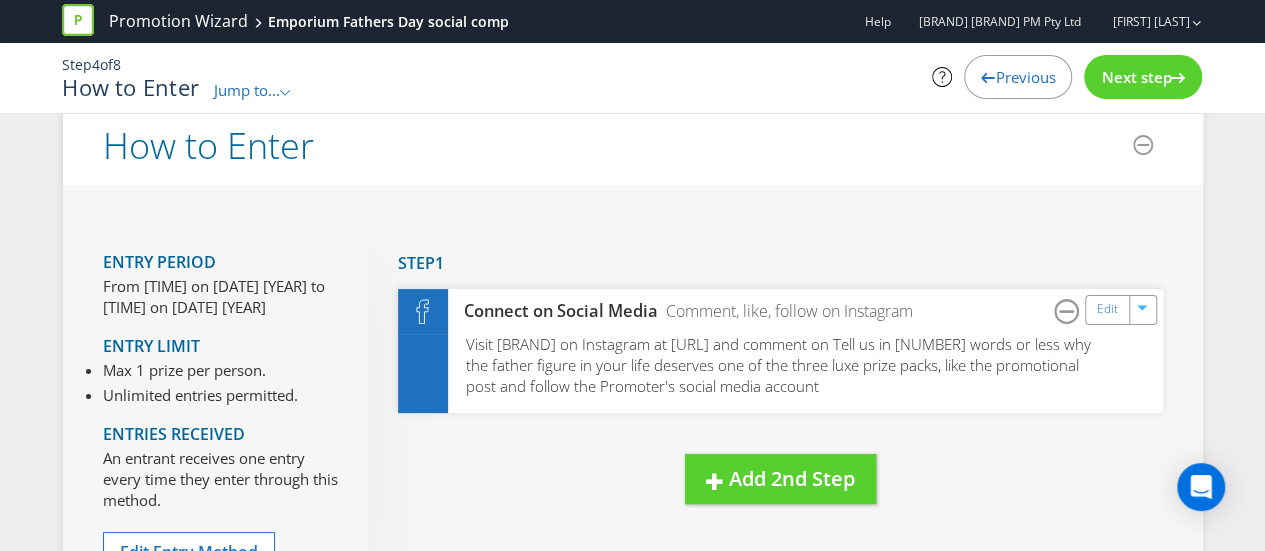 click on "Next step" at bounding box center (1136, 77) 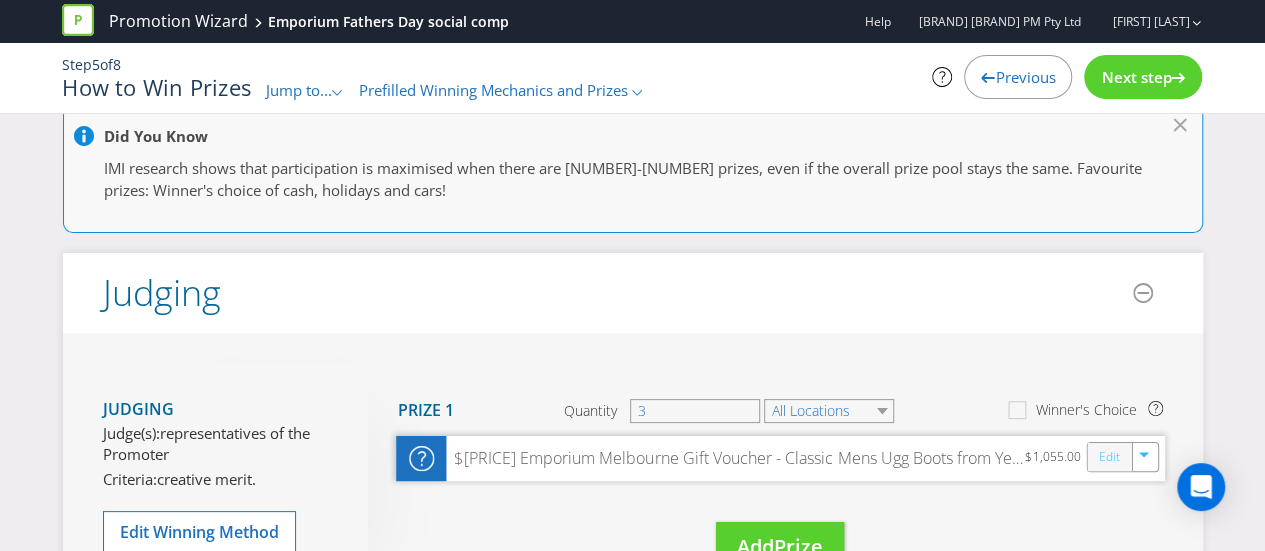 click on "Edit" at bounding box center [1108, 456] 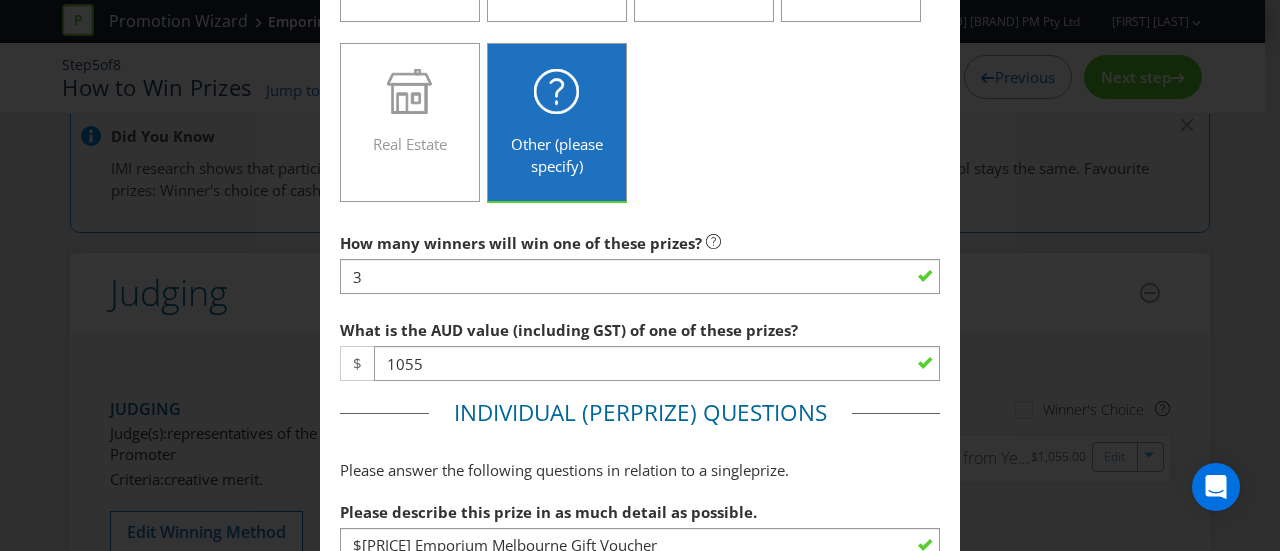 scroll, scrollTop: 633, scrollLeft: 0, axis: vertical 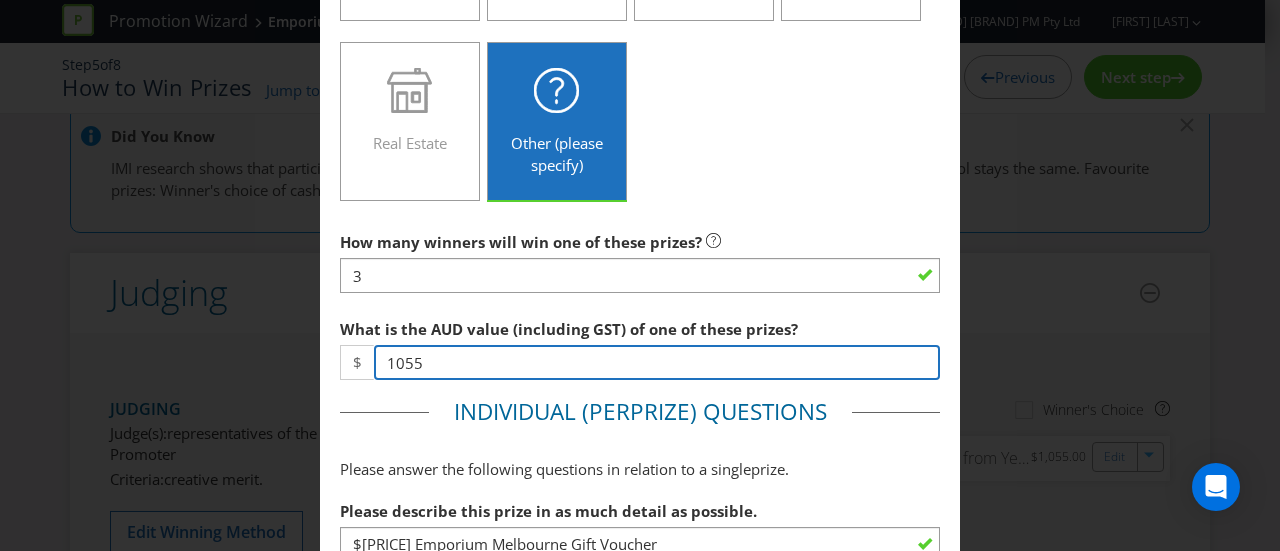 click on "1055" at bounding box center [657, 362] 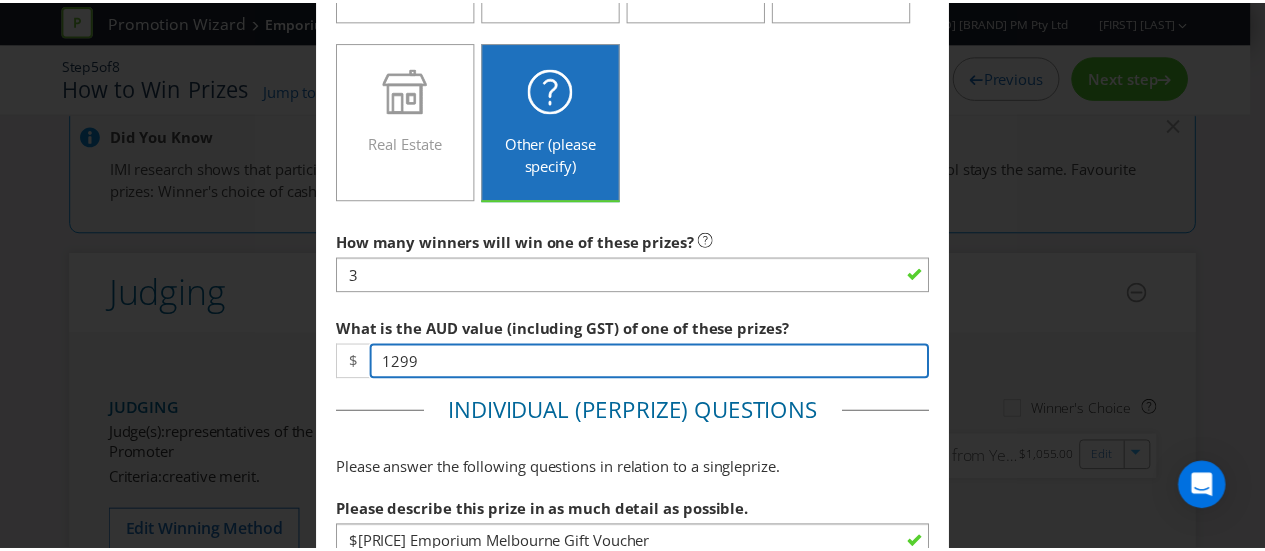 scroll, scrollTop: 993, scrollLeft: 0, axis: vertical 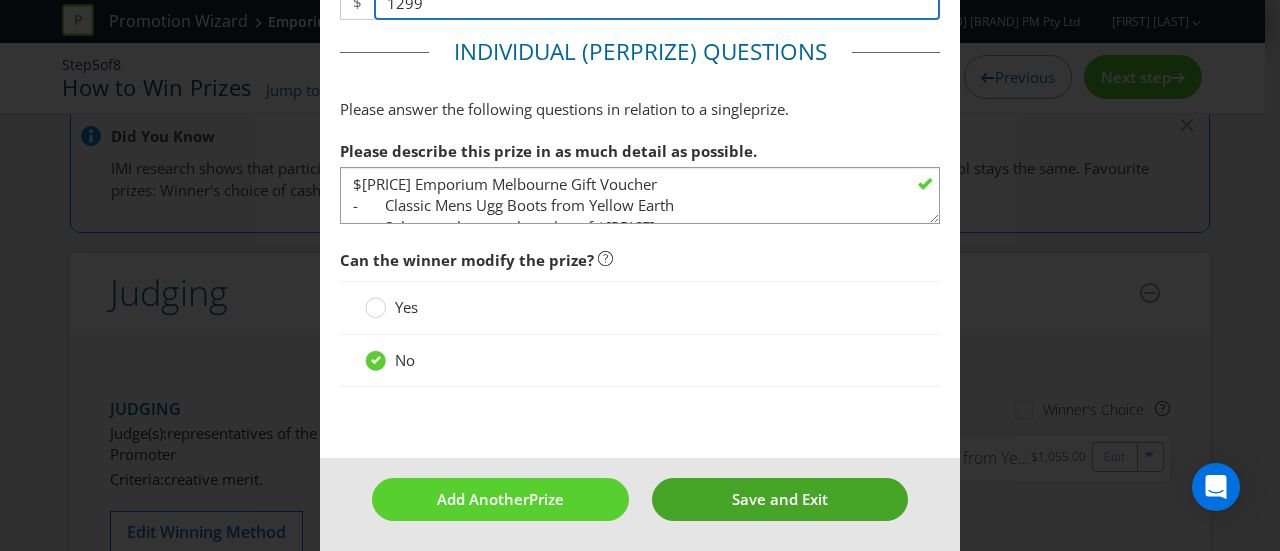 type on "1299" 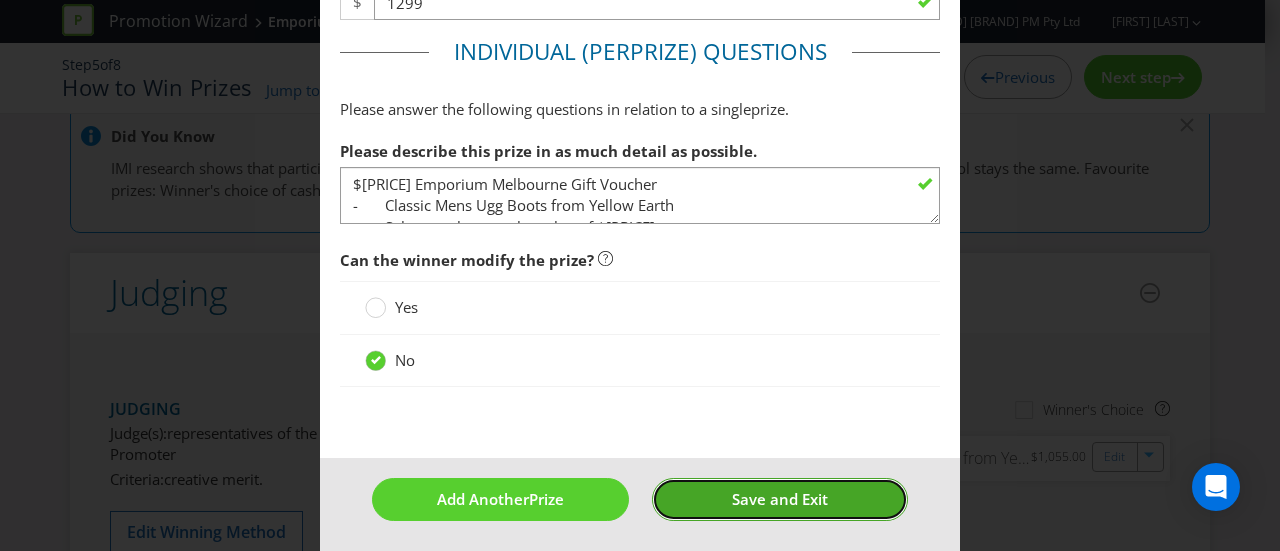 click on "Save and Exit" at bounding box center (780, 499) 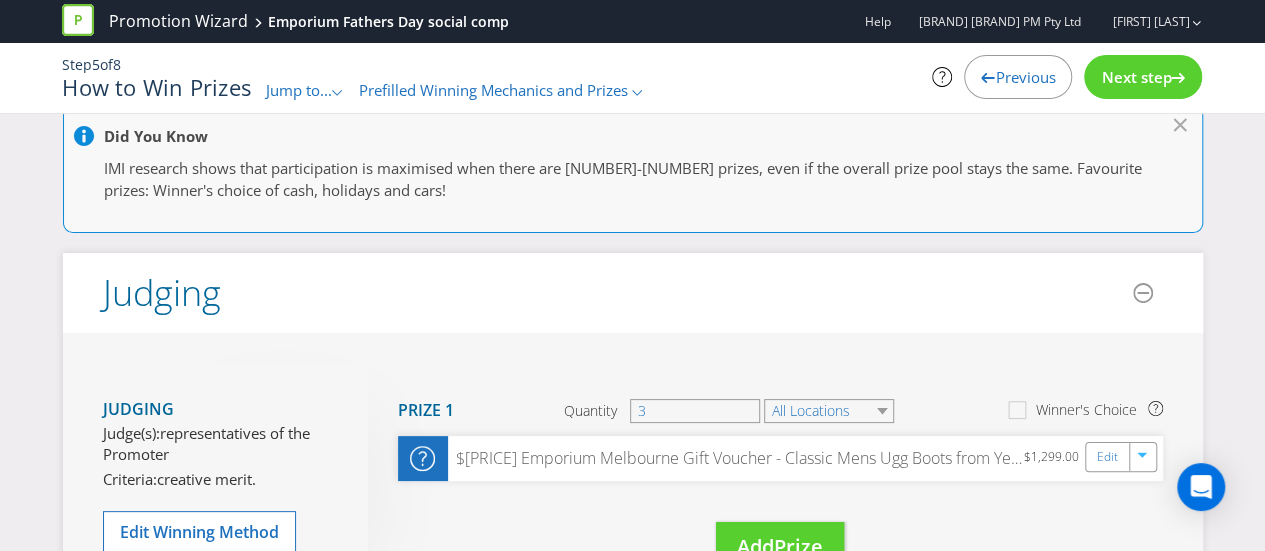 click on "Next step" at bounding box center (1143, 77) 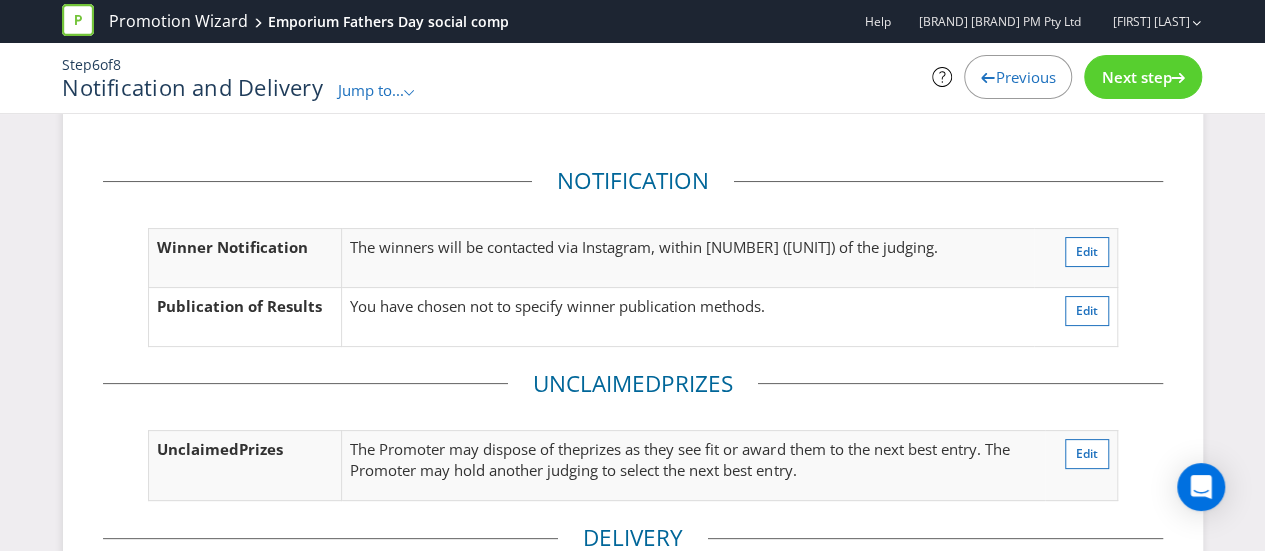 click on "Next step" at bounding box center (1136, 77) 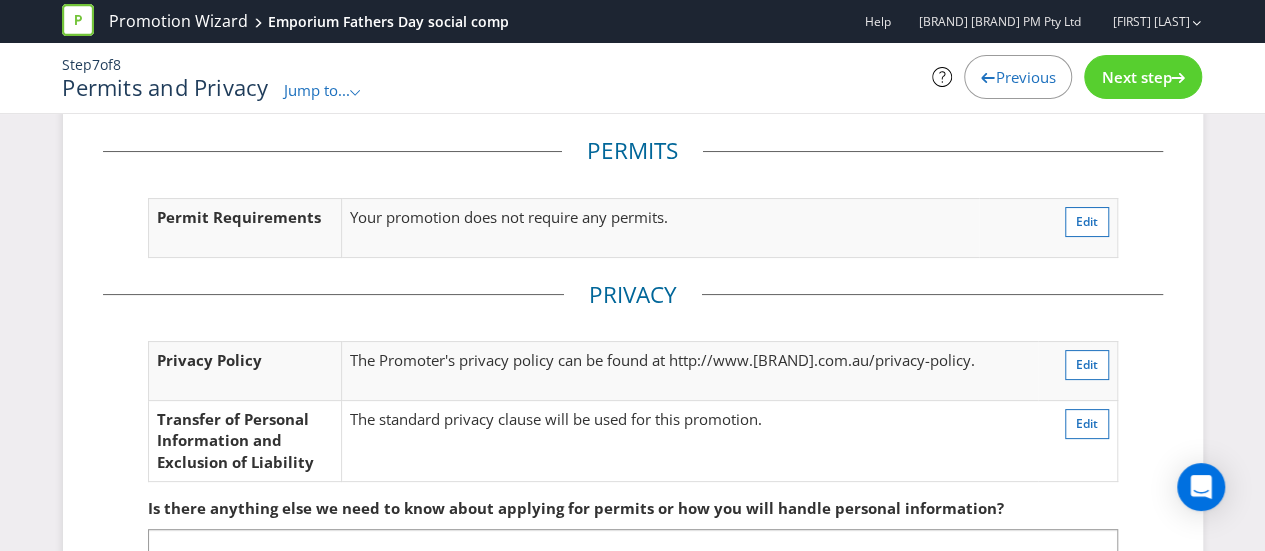 click on "Next step" at bounding box center [1136, 77] 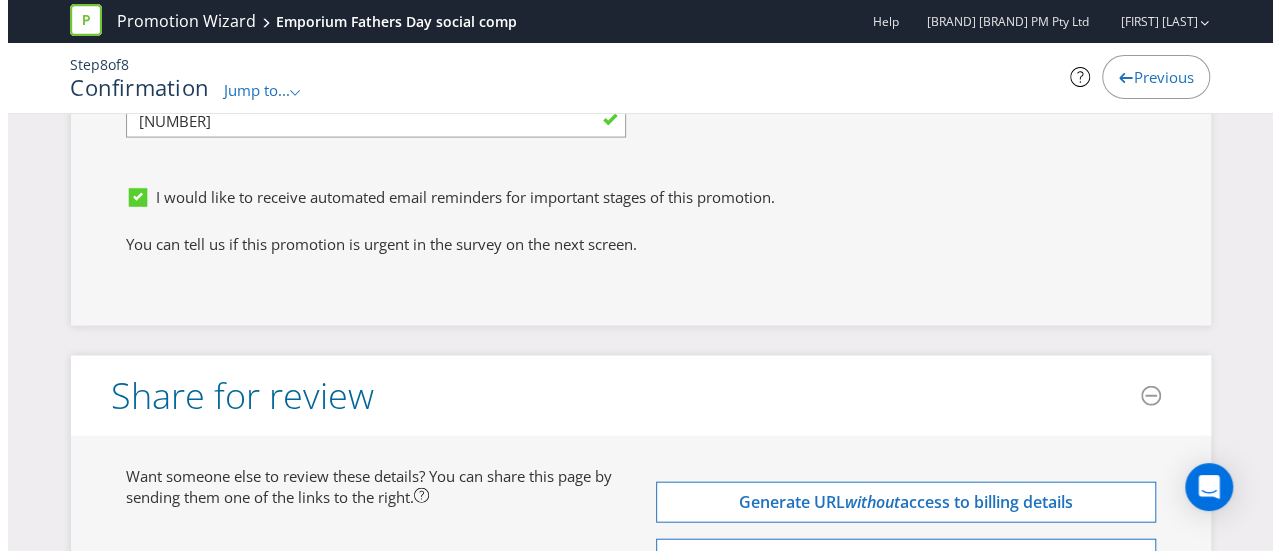 scroll, scrollTop: 6177, scrollLeft: 0, axis: vertical 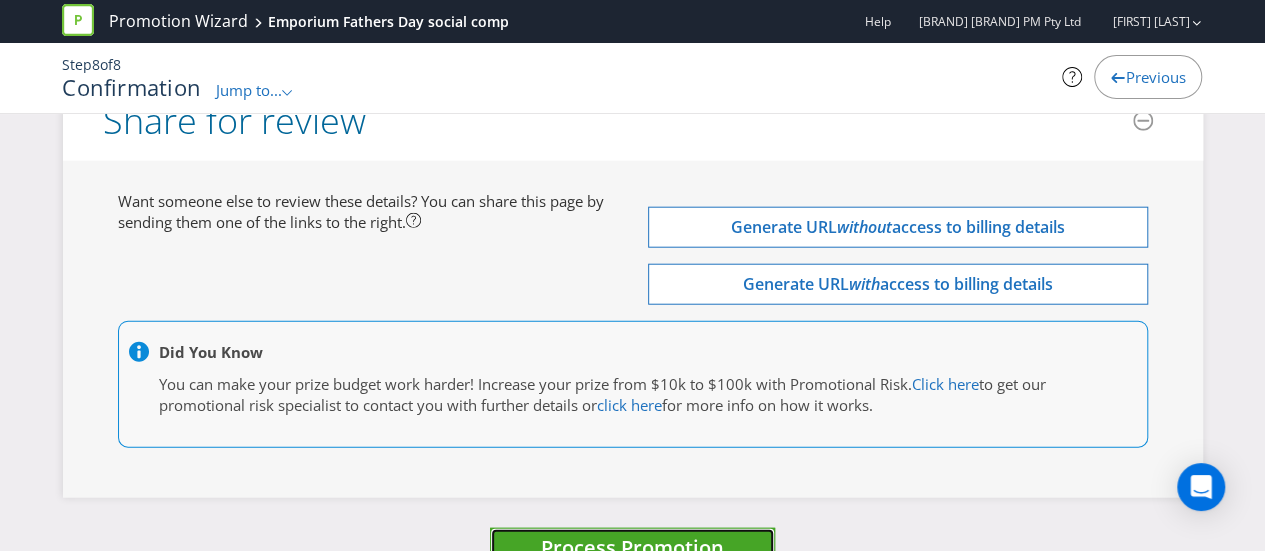 click on "Process Promotion" at bounding box center [632, 549] 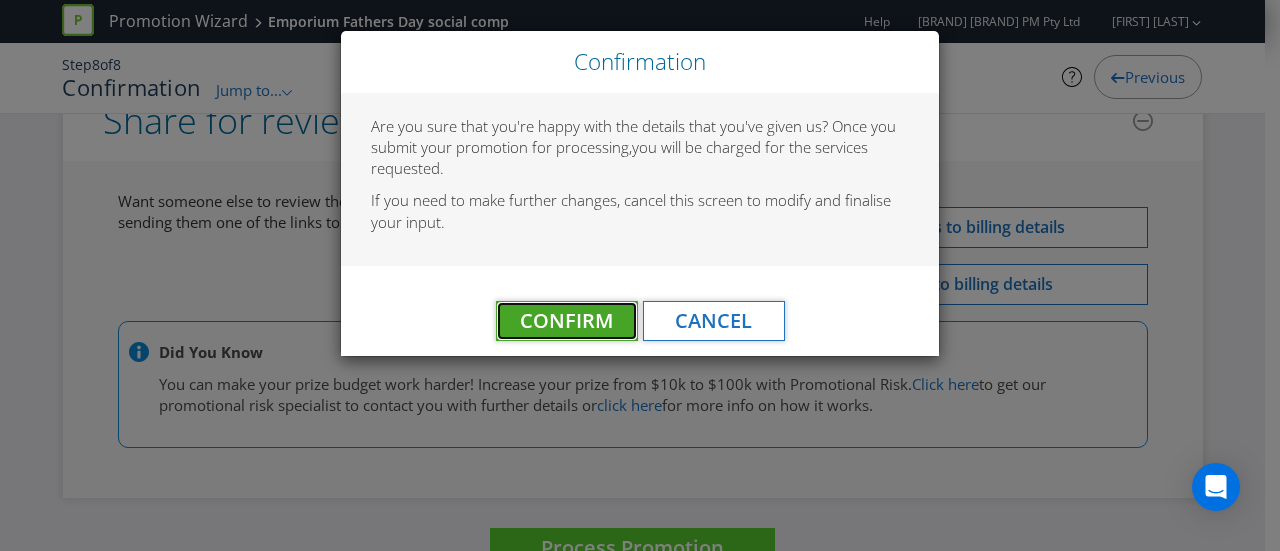 click on "Confirm" at bounding box center [566, 320] 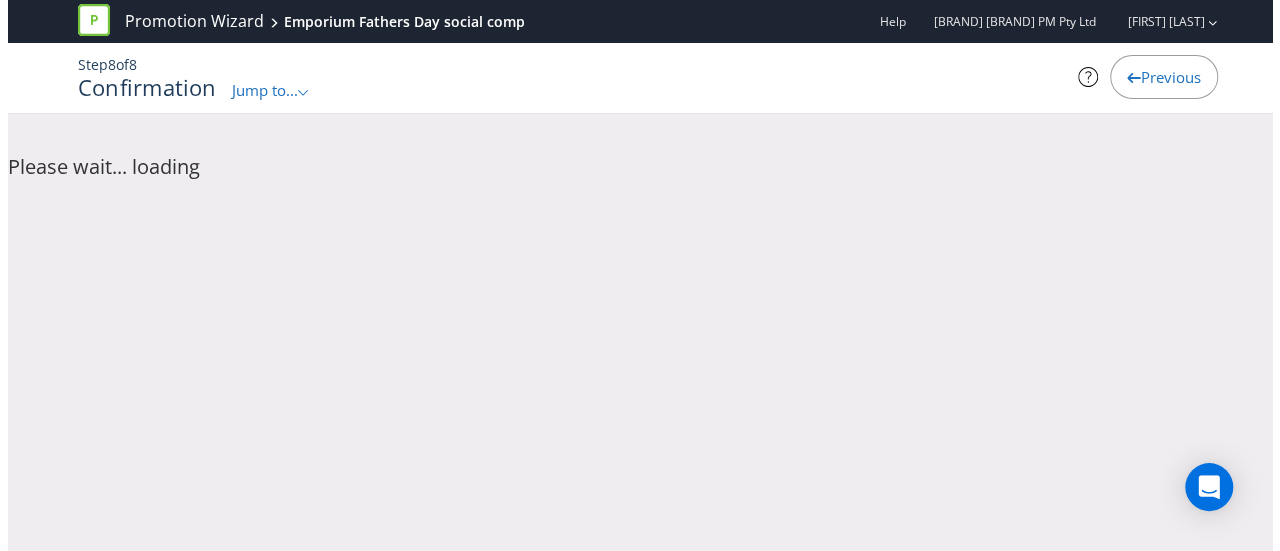 scroll, scrollTop: 0, scrollLeft: 0, axis: both 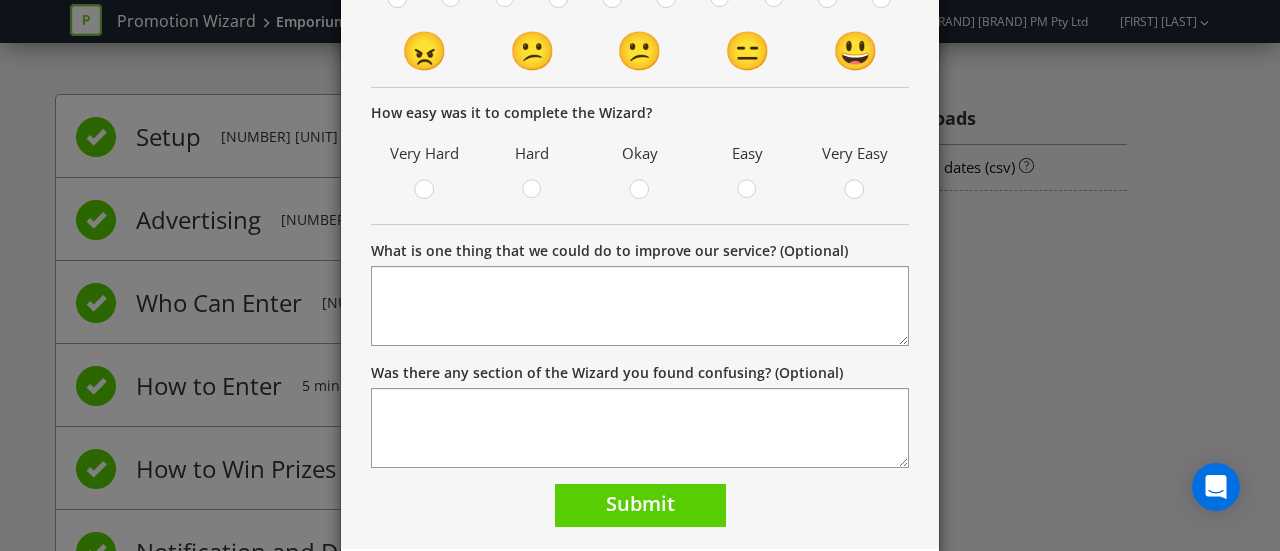 click on "Thank you Thank you! Your promotion is being reviewed as part of our QA process. We'll usually have it back to you in one business day. How urgent is this promotion? Not Urgent 1     2     Very Urgent 3     How likely is it that you would recommend Promotion Wizard to a colleague or friend? 1     2     3     4     5     6     7     8     9     10     😠 😕 😕 😑 😃 How easy was it to complete the Wizard? Very Hard     Hard     Okay     Easy     Very Easy     What is one thing that we could do to improve our service? (Optional) Was there any section of the Wizard you found confusing? (Optional) Submit" at bounding box center (640, 275) 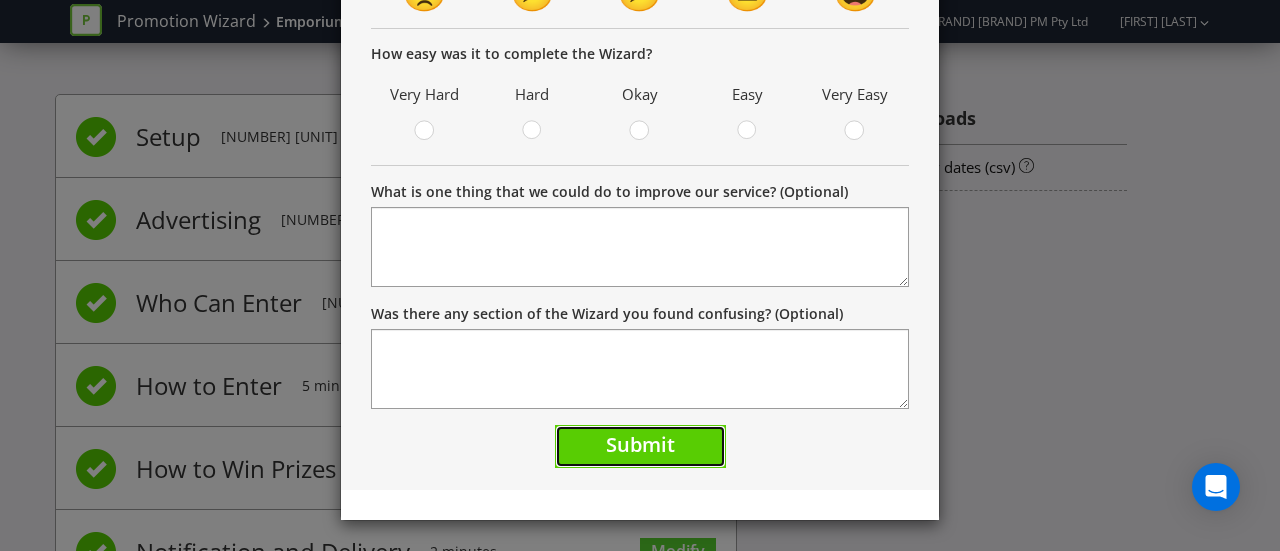 click on "Submit" at bounding box center (640, 446) 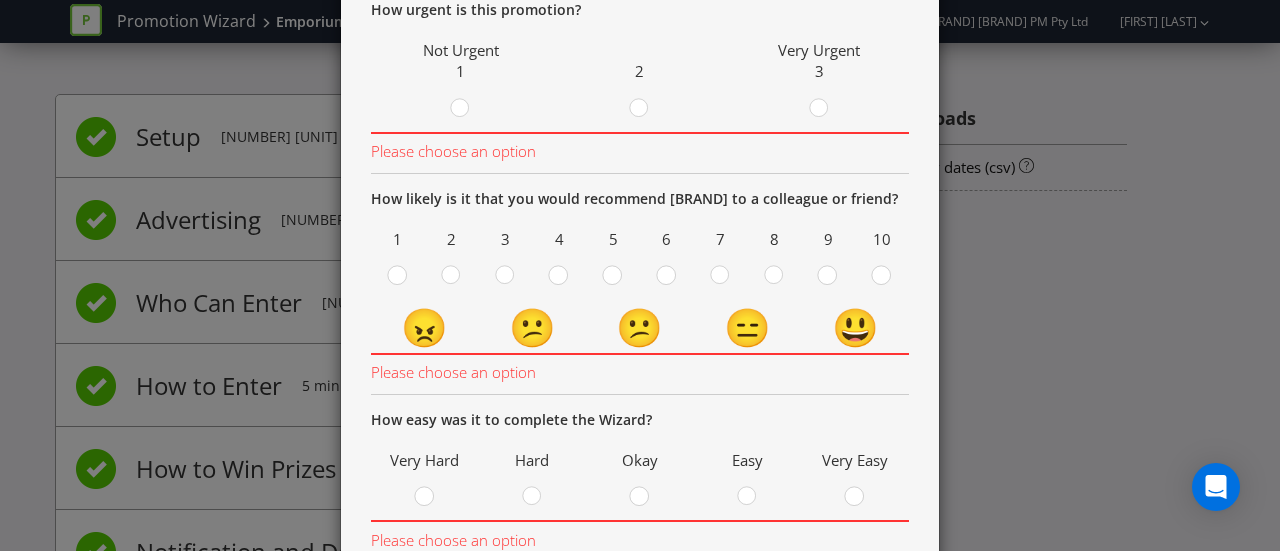 scroll, scrollTop: 68, scrollLeft: 0, axis: vertical 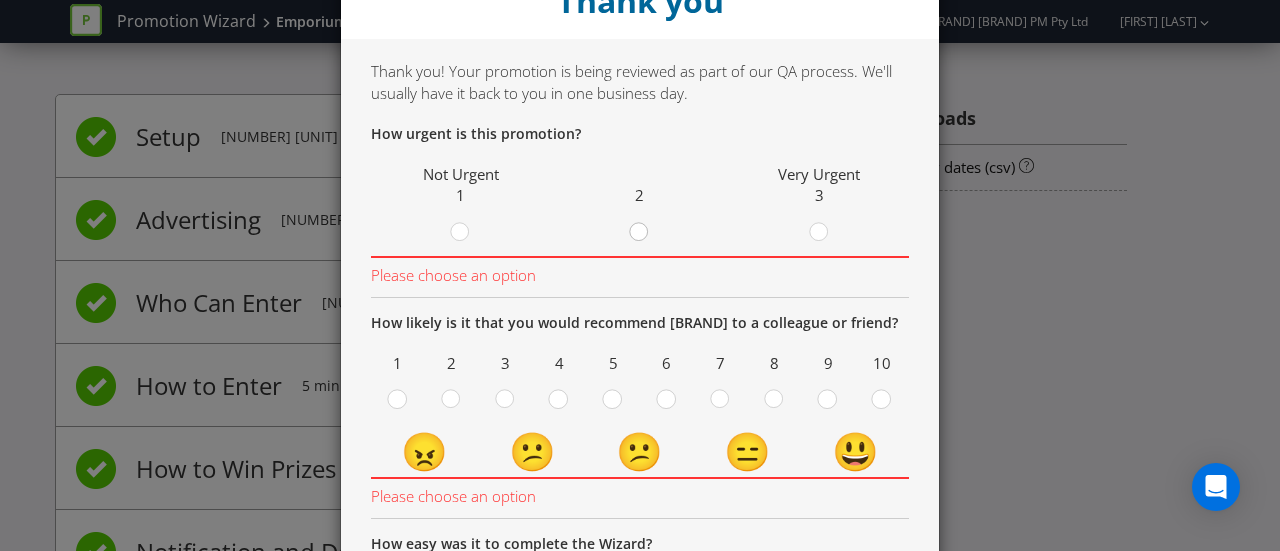 click 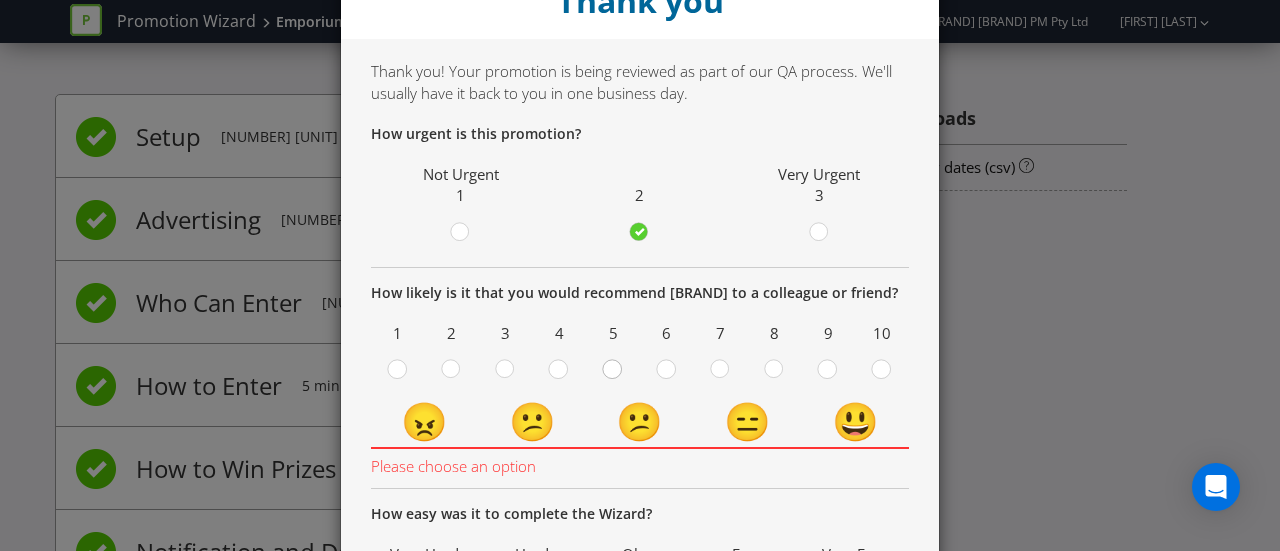 click 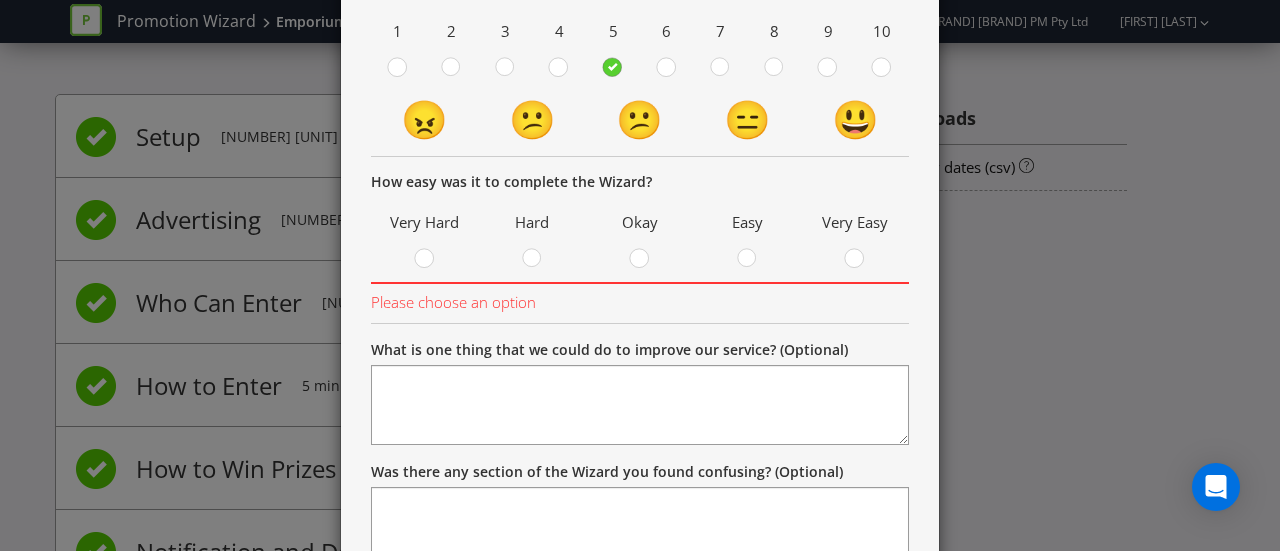 scroll, scrollTop: 371, scrollLeft: 0, axis: vertical 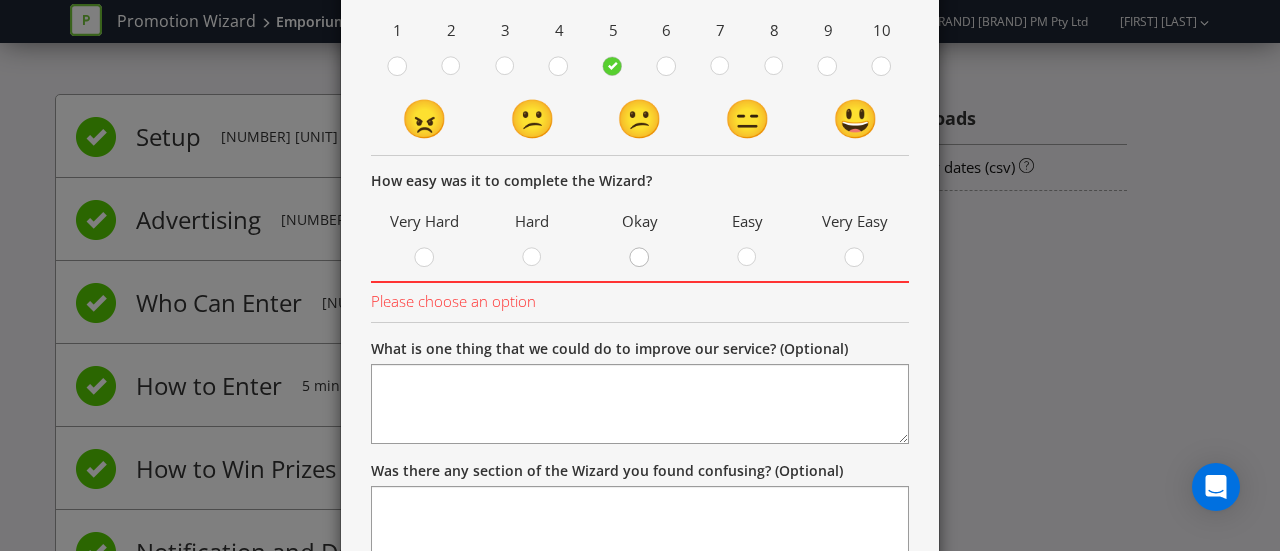 click 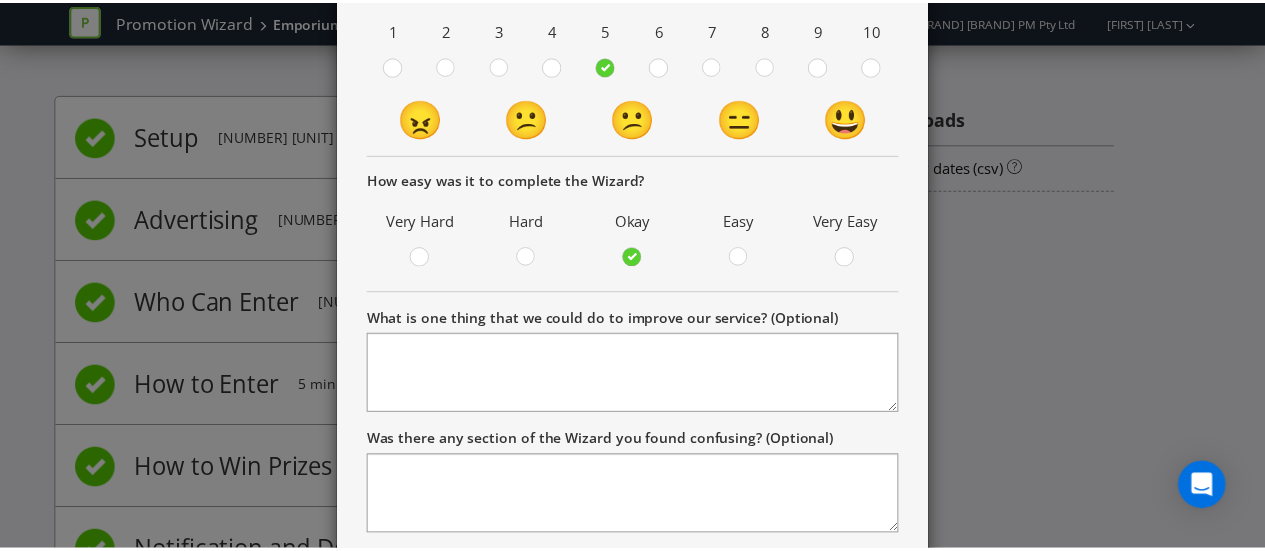 scroll, scrollTop: 516, scrollLeft: 0, axis: vertical 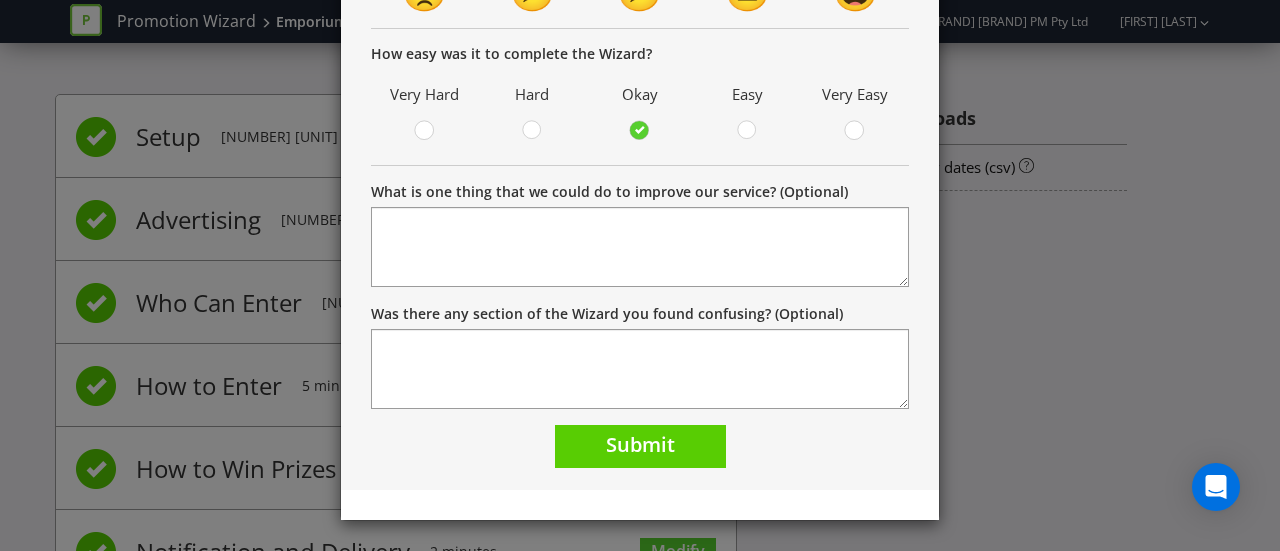 click on "Thank you! Your promotion is being reviewed as part of our QA process. We'll usually have it back to you in one business day. How urgent is this promotion? Not Urgent 1     2     Very Urgent 3     How likely is it that you would recommend Promotion Wizard to a colleague or friend? 1     2     3     4     5     6     7     8     9     10     😠 😕 😕 😑 😃 How easy was it to complete the Wizard? Very Hard     Hard     Okay     Easy     Very Easy     What is one thing that we could do to improve our service? (Optional) Was there any section of the Wizard you found confusing? (Optional) Submit" at bounding box center (640, 50) 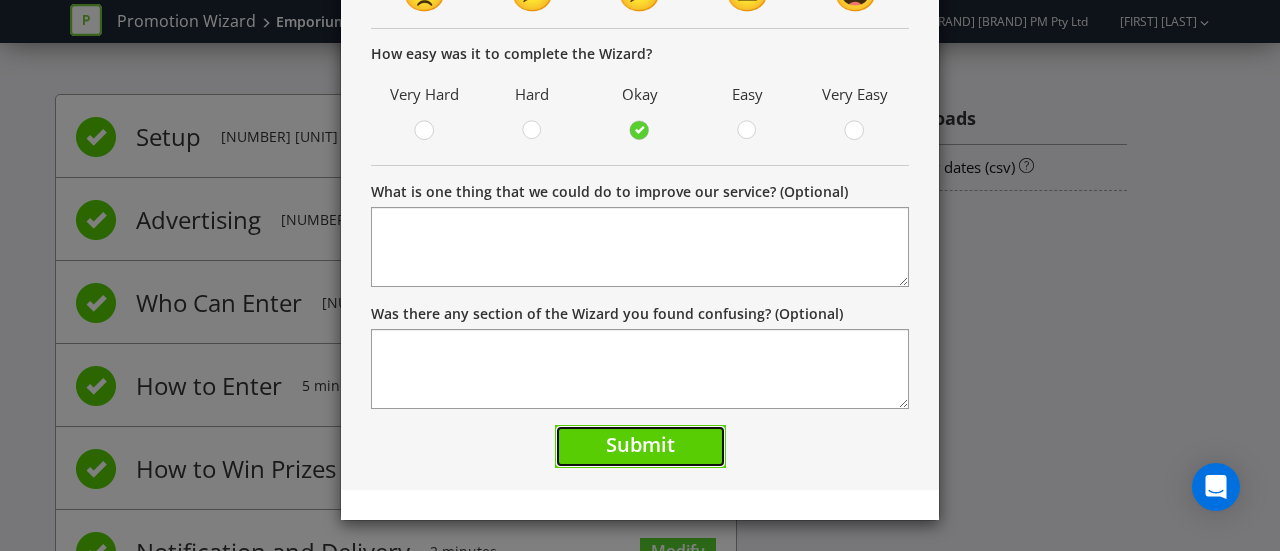 click on "Submit" at bounding box center (640, 444) 